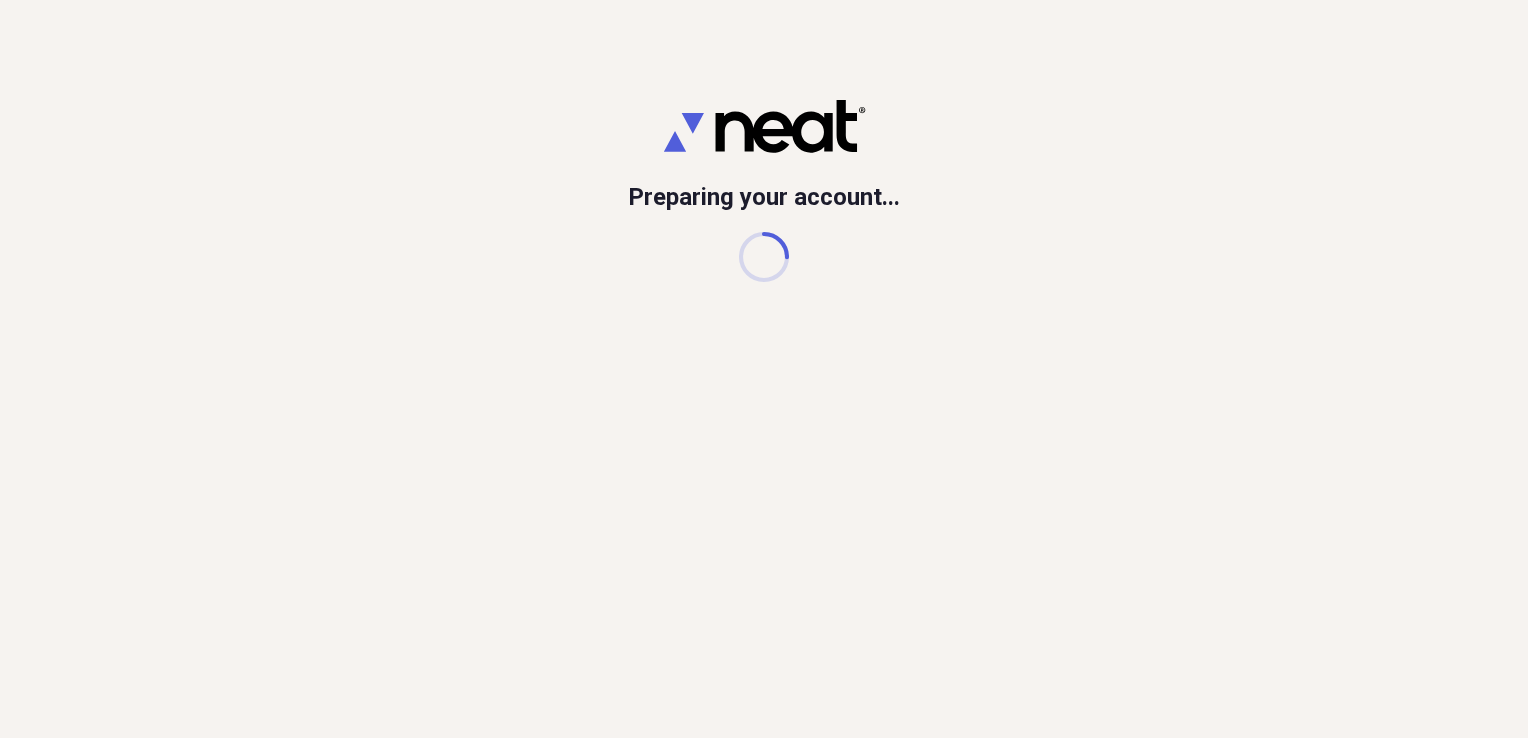 scroll, scrollTop: 0, scrollLeft: 0, axis: both 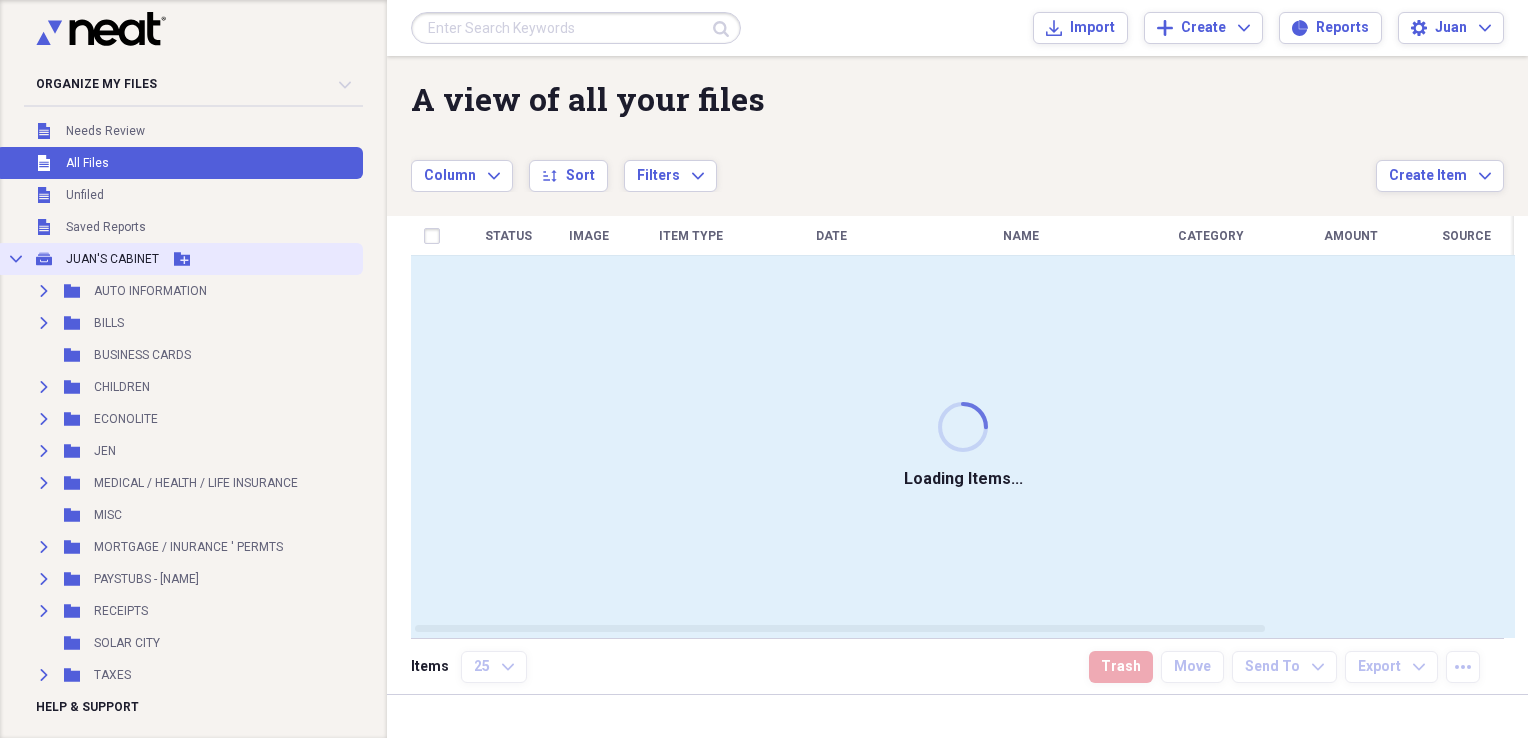 click on "Collapse" 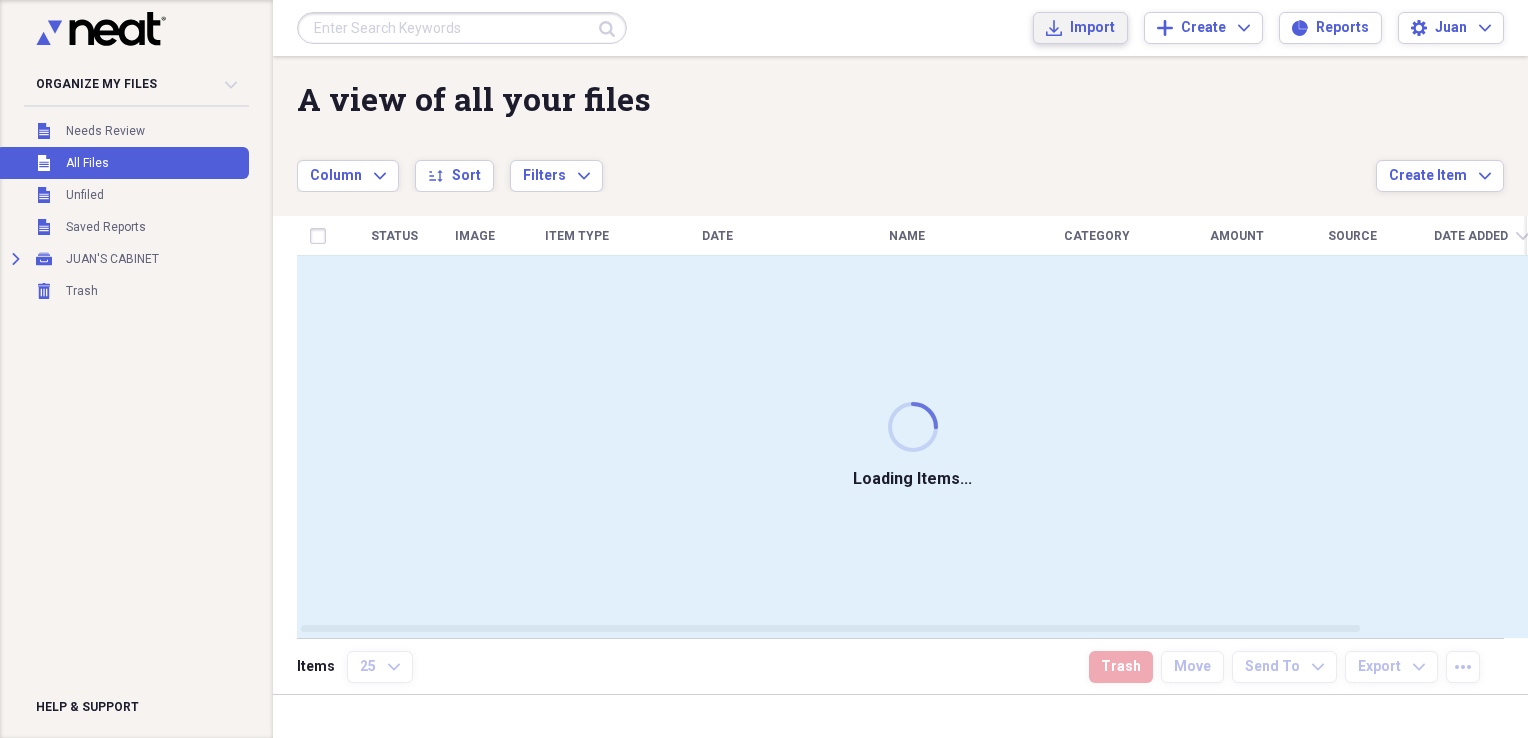 click on "Import Import" at bounding box center (1080, 28) 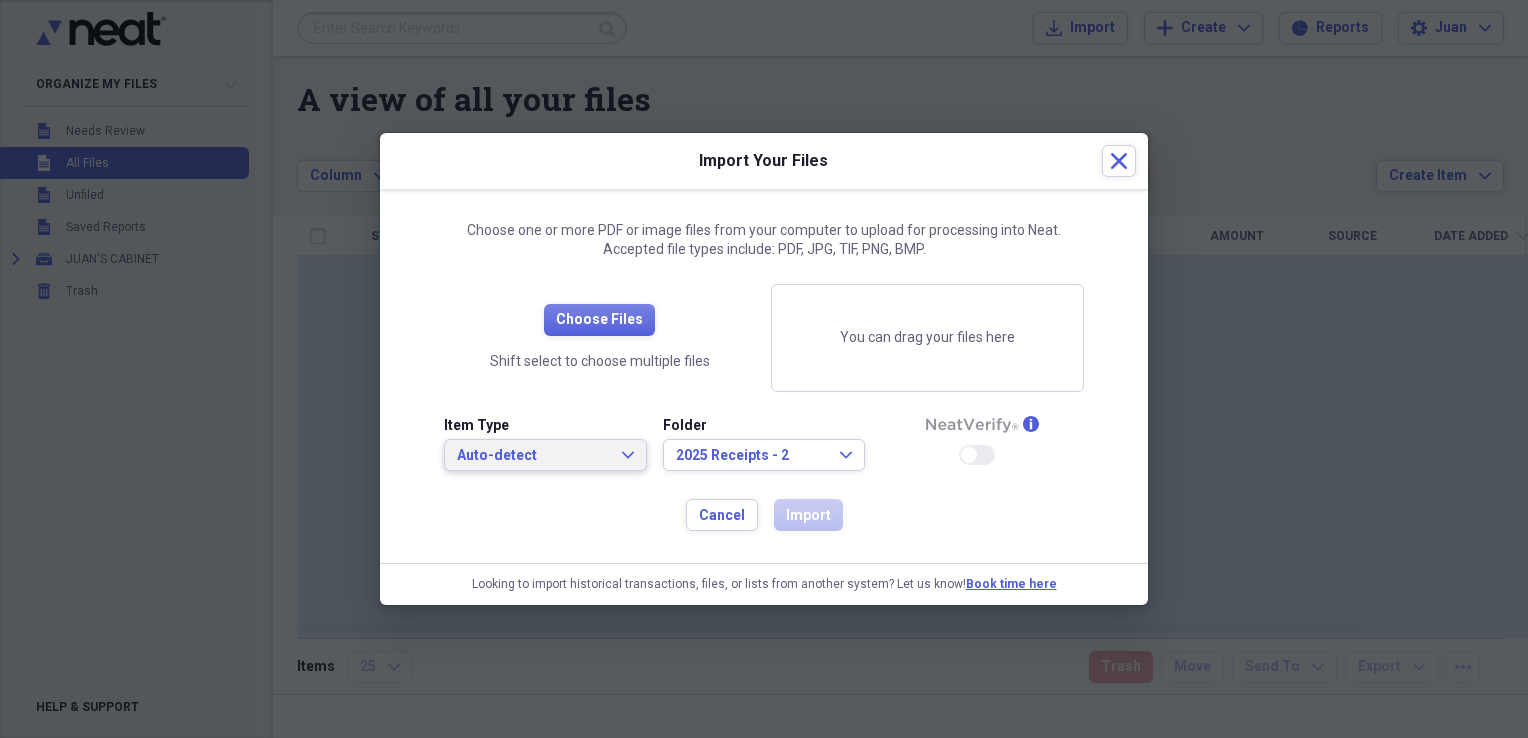 click on "Auto-detect Expand" at bounding box center [545, 455] 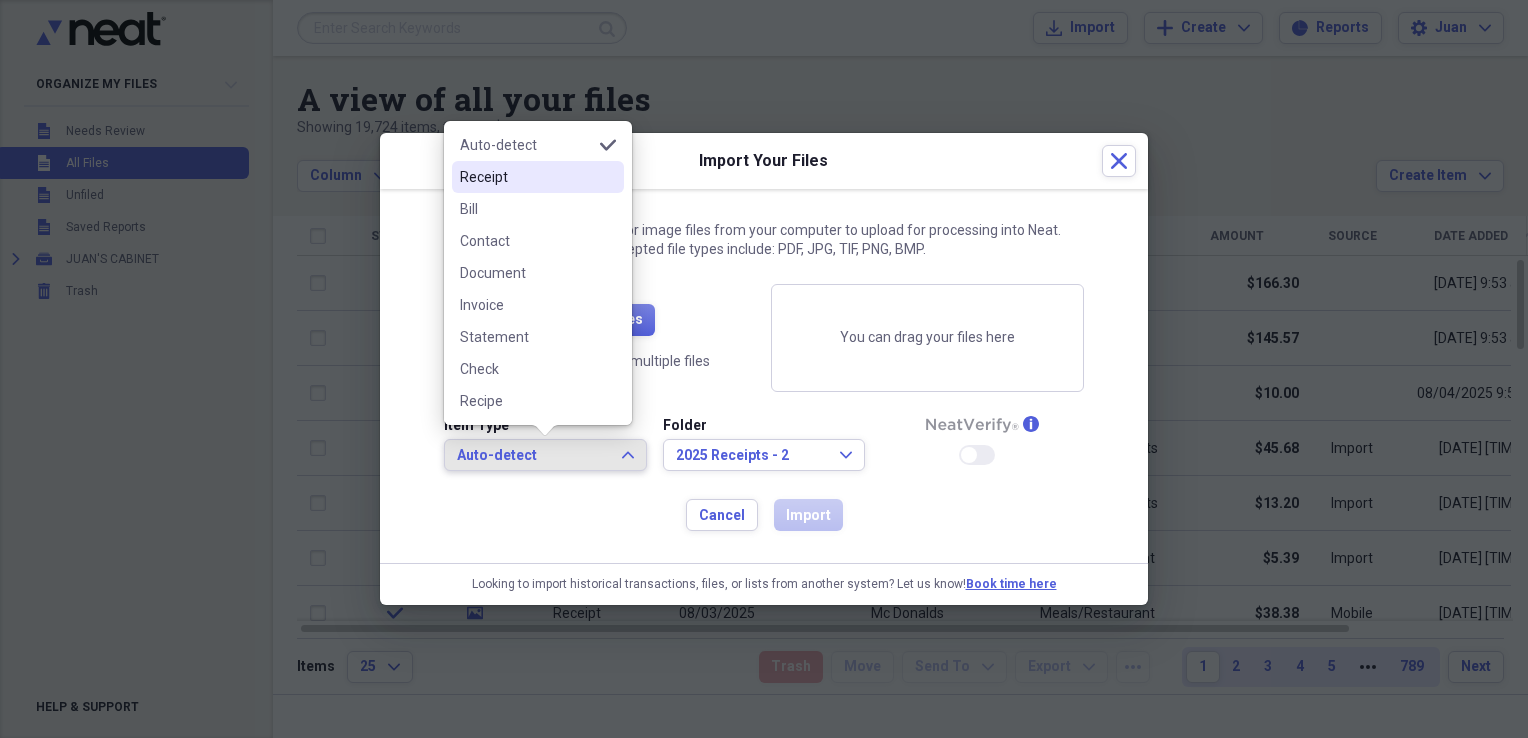 click on "Receipt" at bounding box center (526, 177) 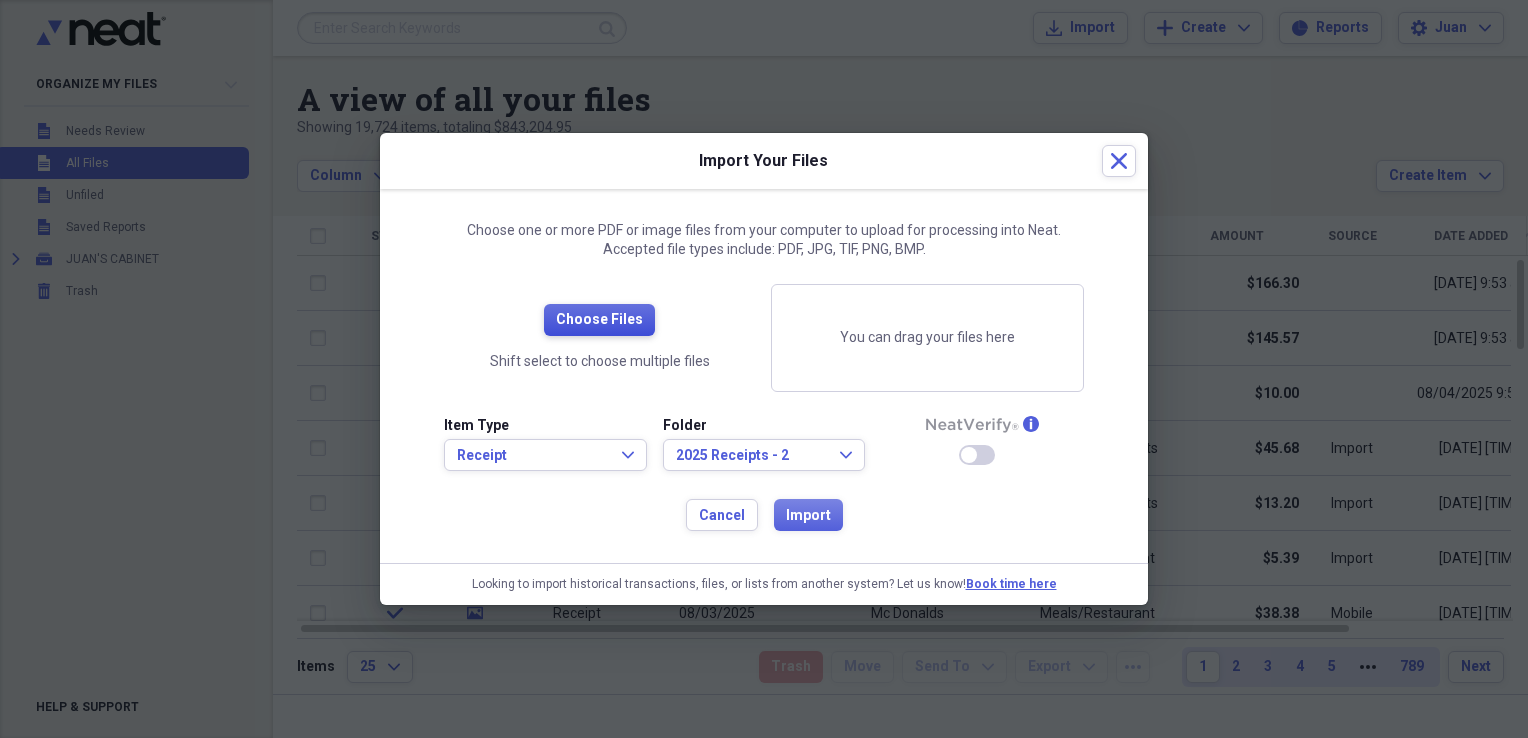 click on "Choose Files" at bounding box center [599, 320] 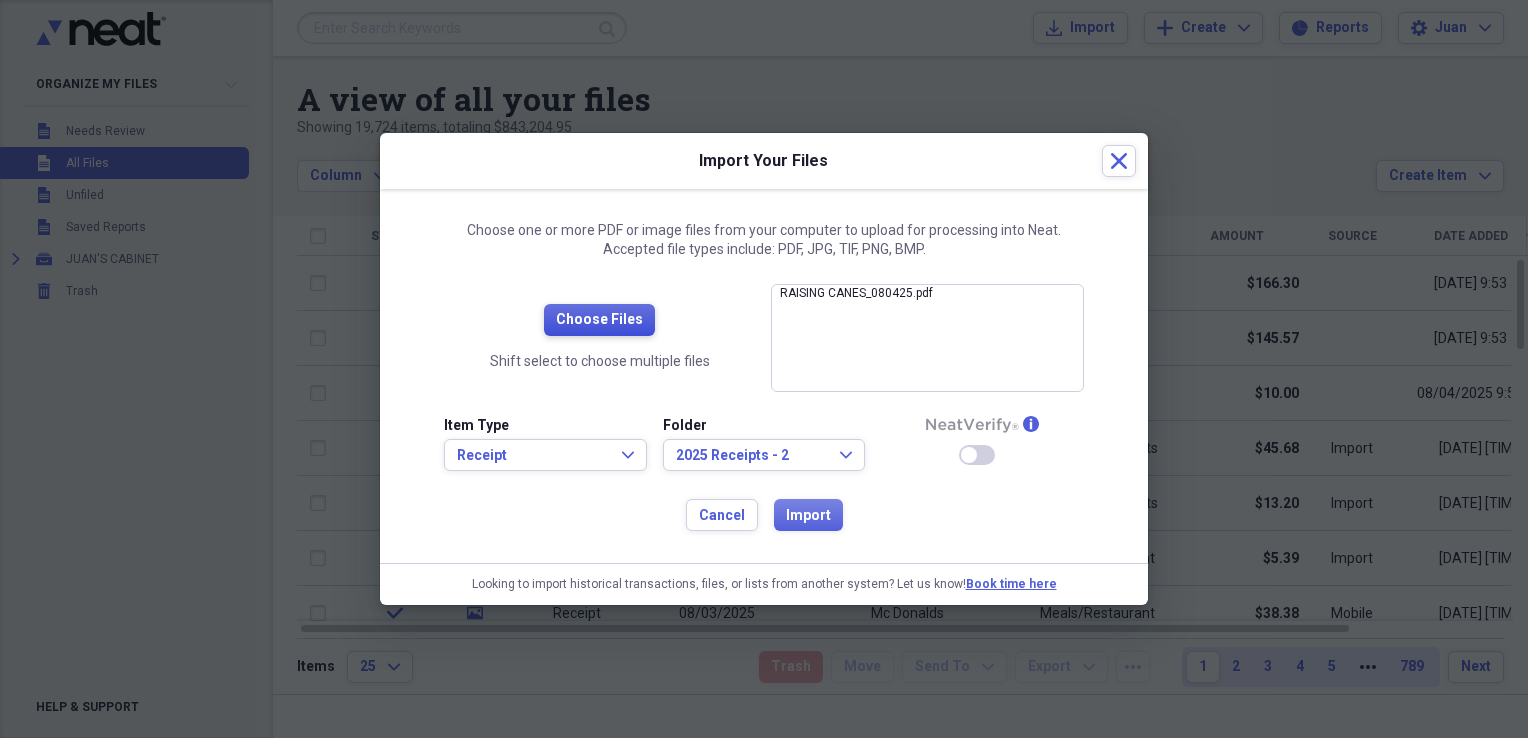 click on "Choose Files" at bounding box center (599, 320) 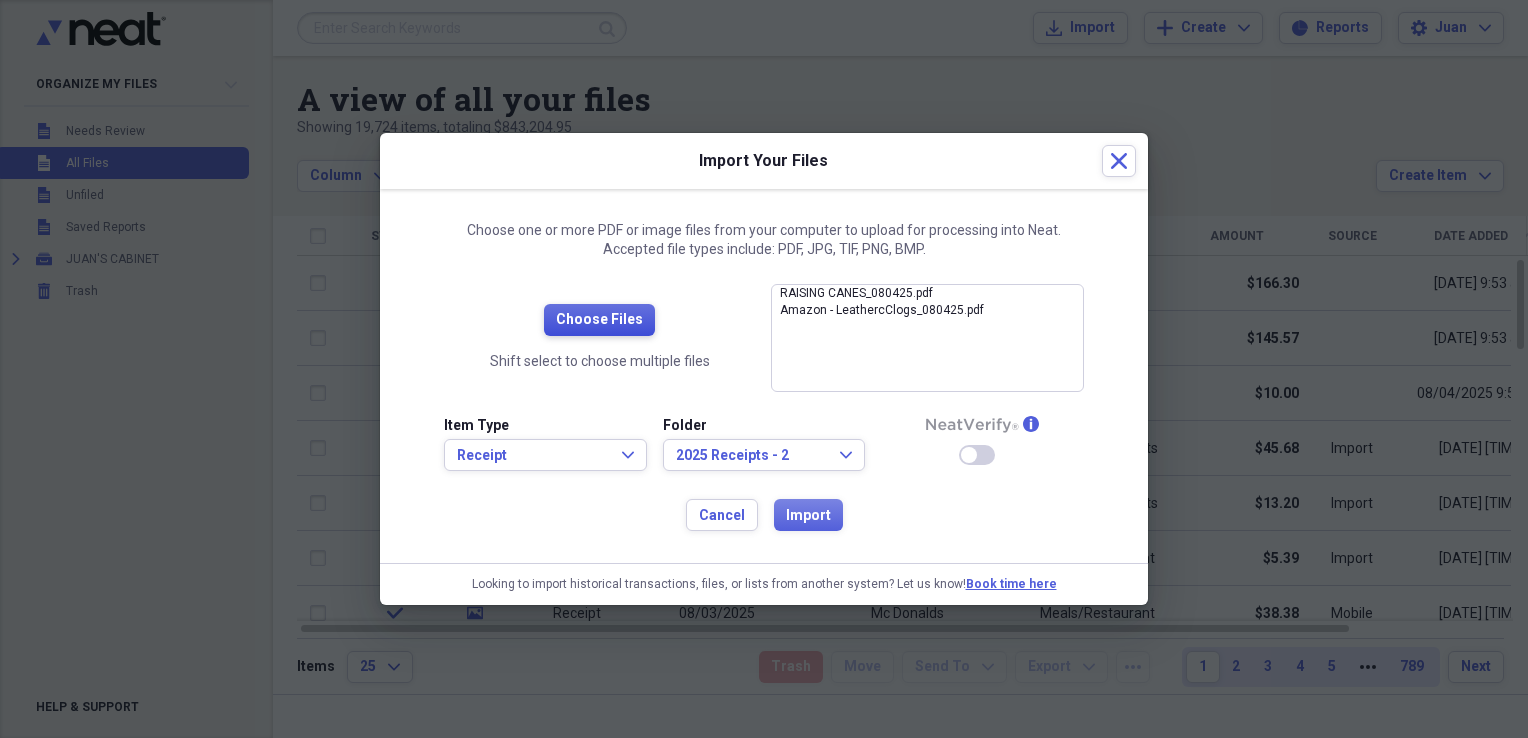 click on "Choose Files" at bounding box center (599, 320) 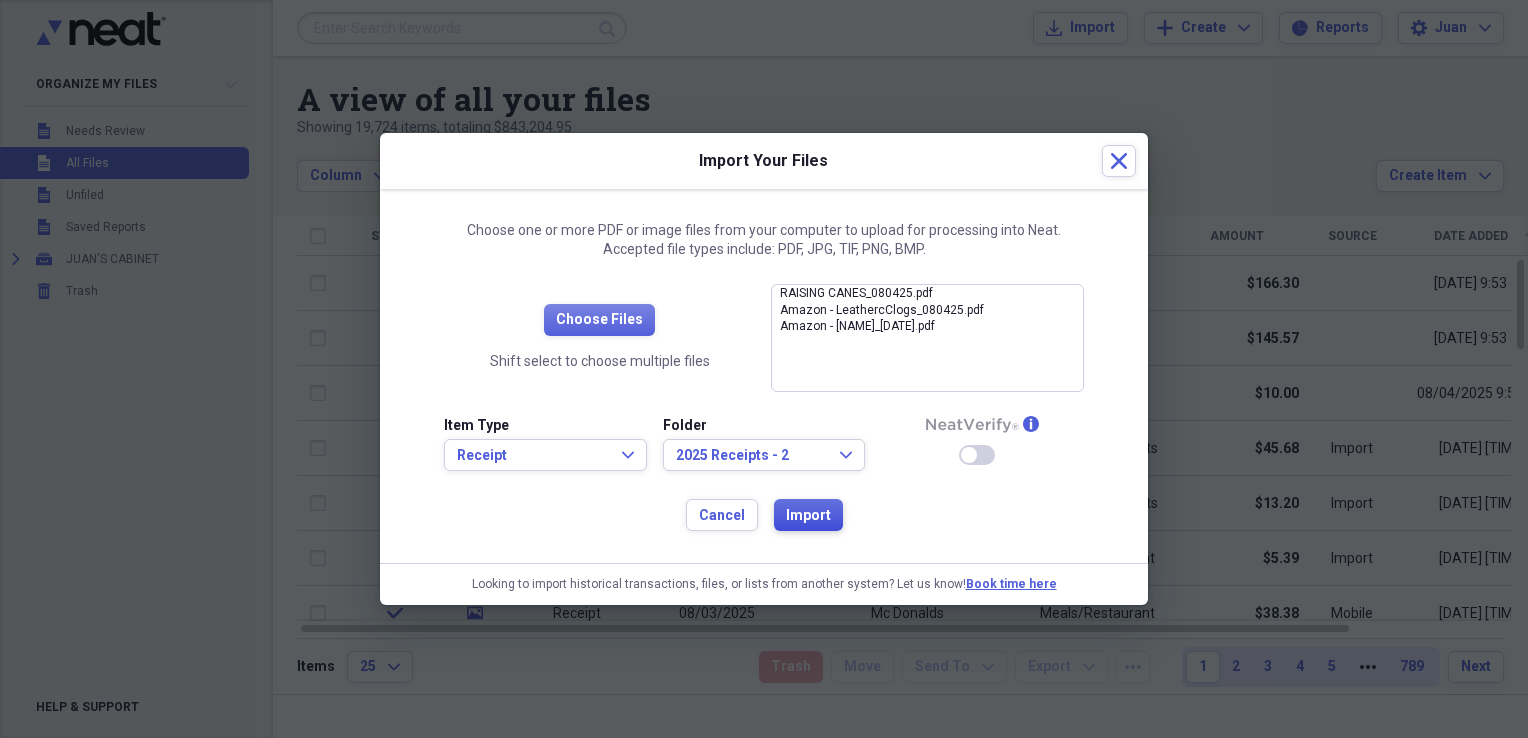 click on "Import" at bounding box center [808, 515] 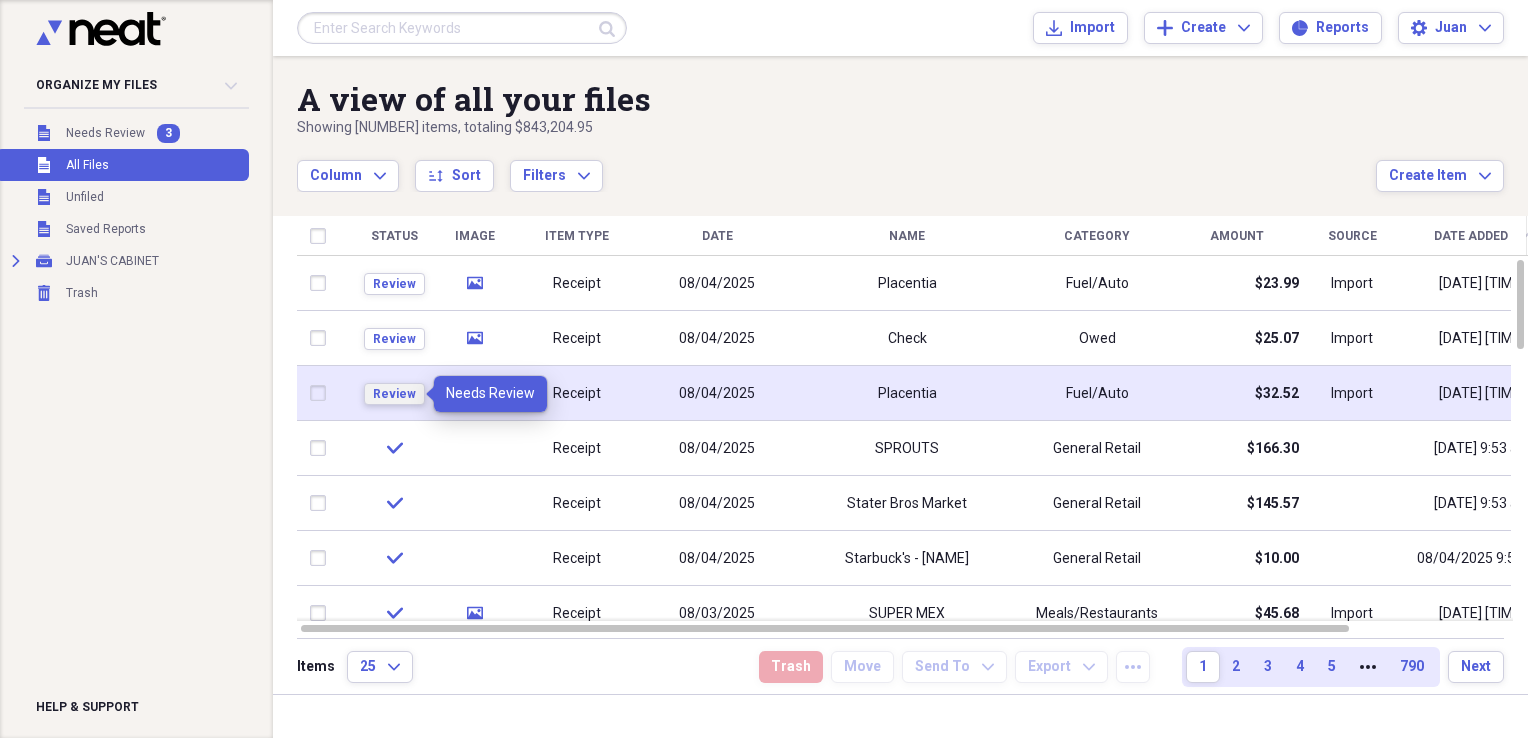 click on "Review" at bounding box center (394, 394) 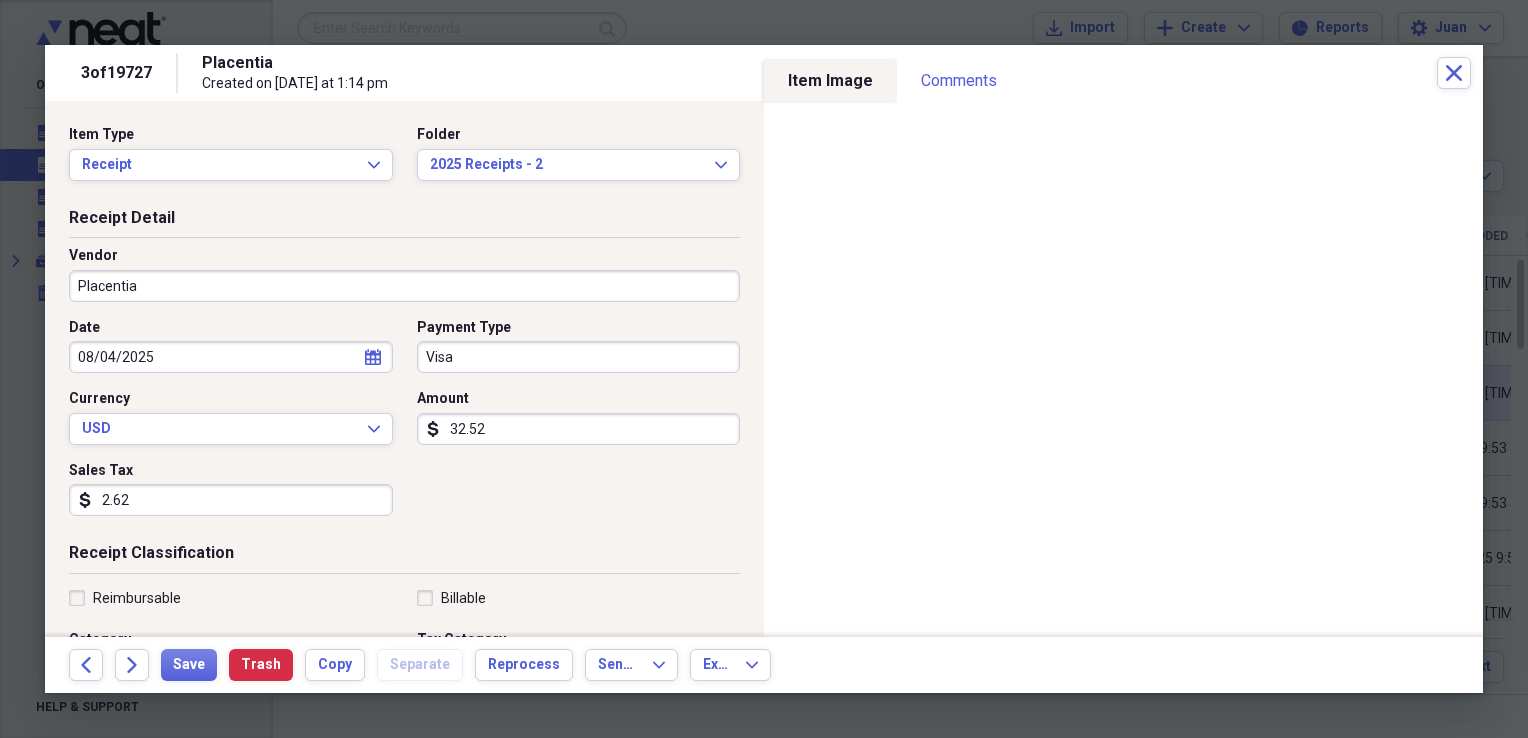 scroll, scrollTop: 400, scrollLeft: 0, axis: vertical 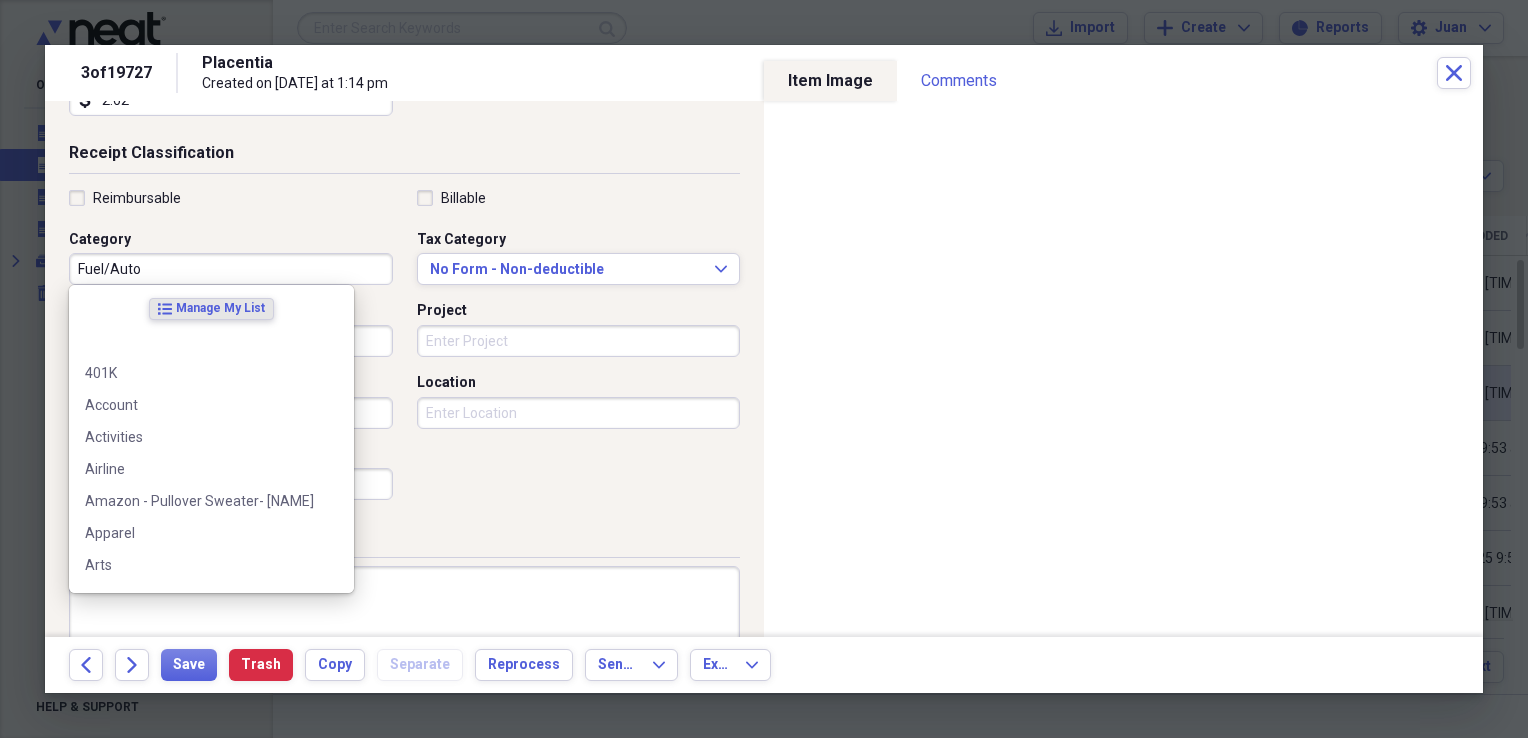 click on "Fuel/Auto" at bounding box center (231, 269) 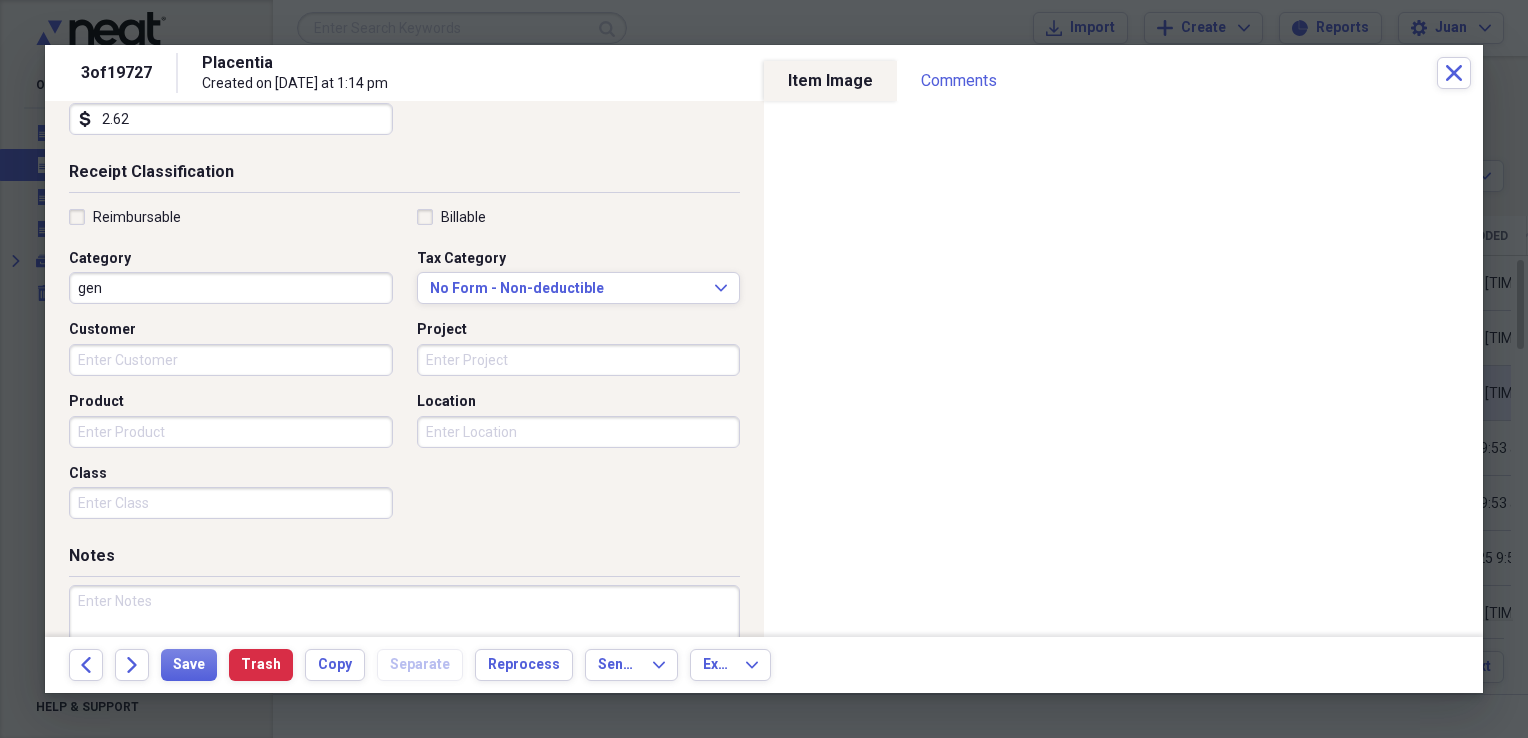 scroll, scrollTop: 400, scrollLeft: 0, axis: vertical 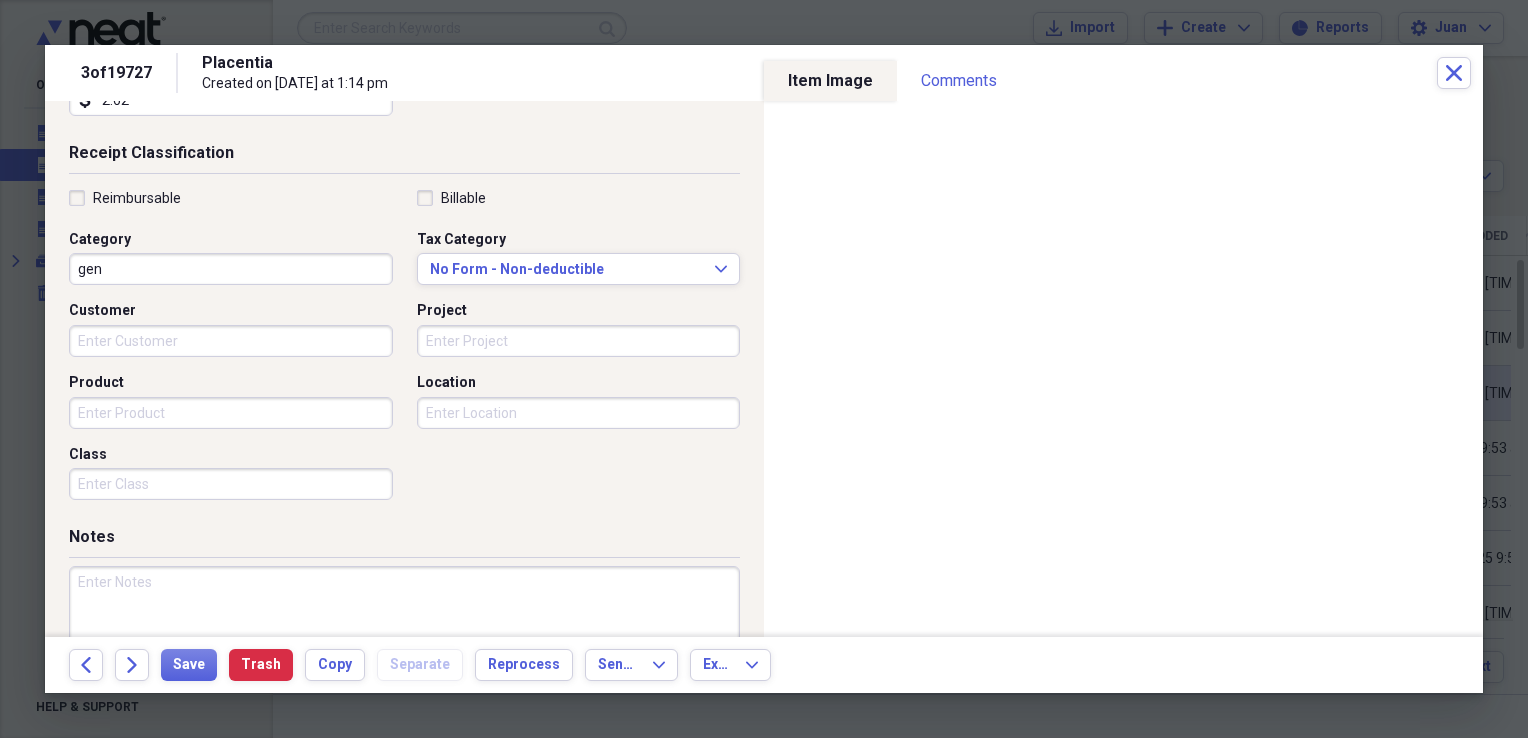 click on "gen" at bounding box center [231, 269] 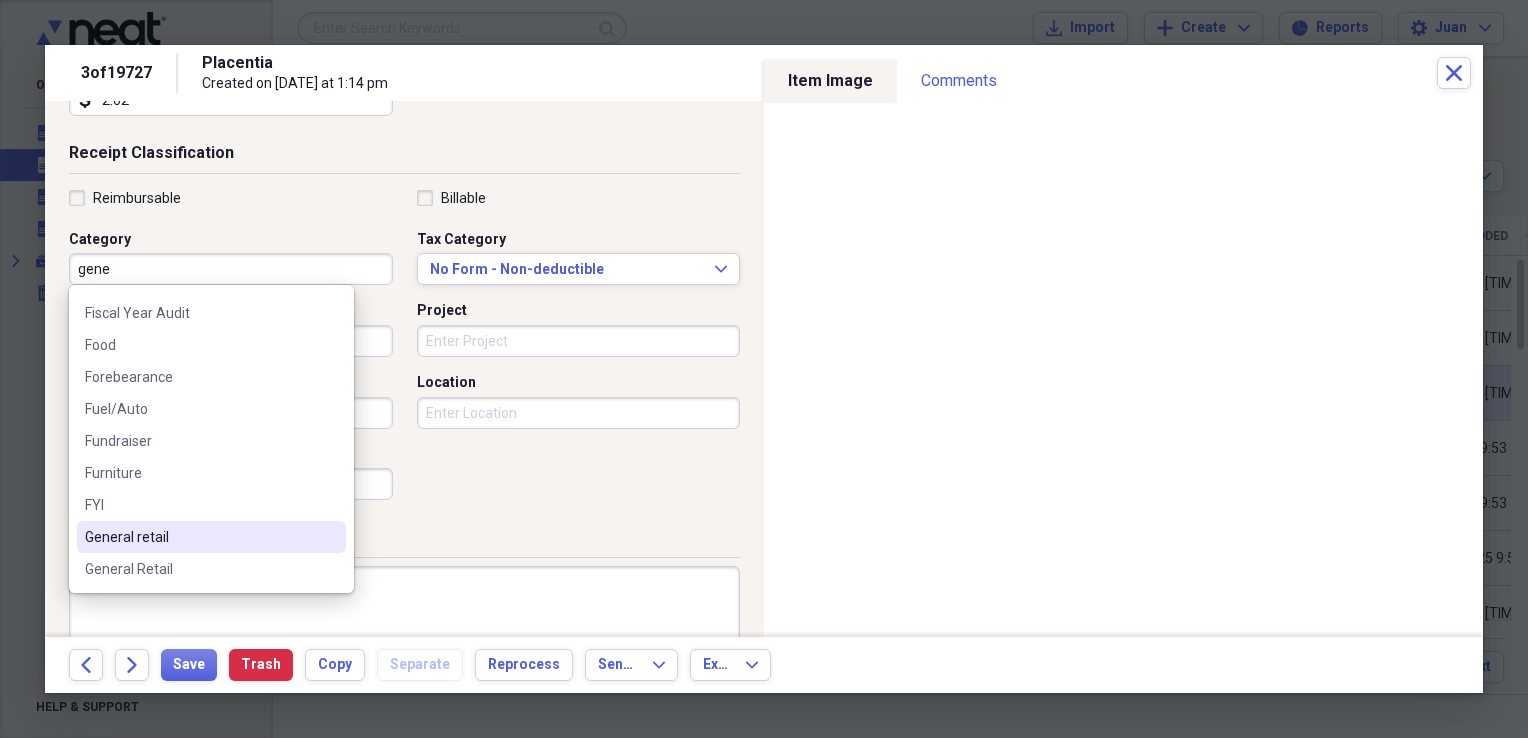 scroll, scrollTop: 0, scrollLeft: 0, axis: both 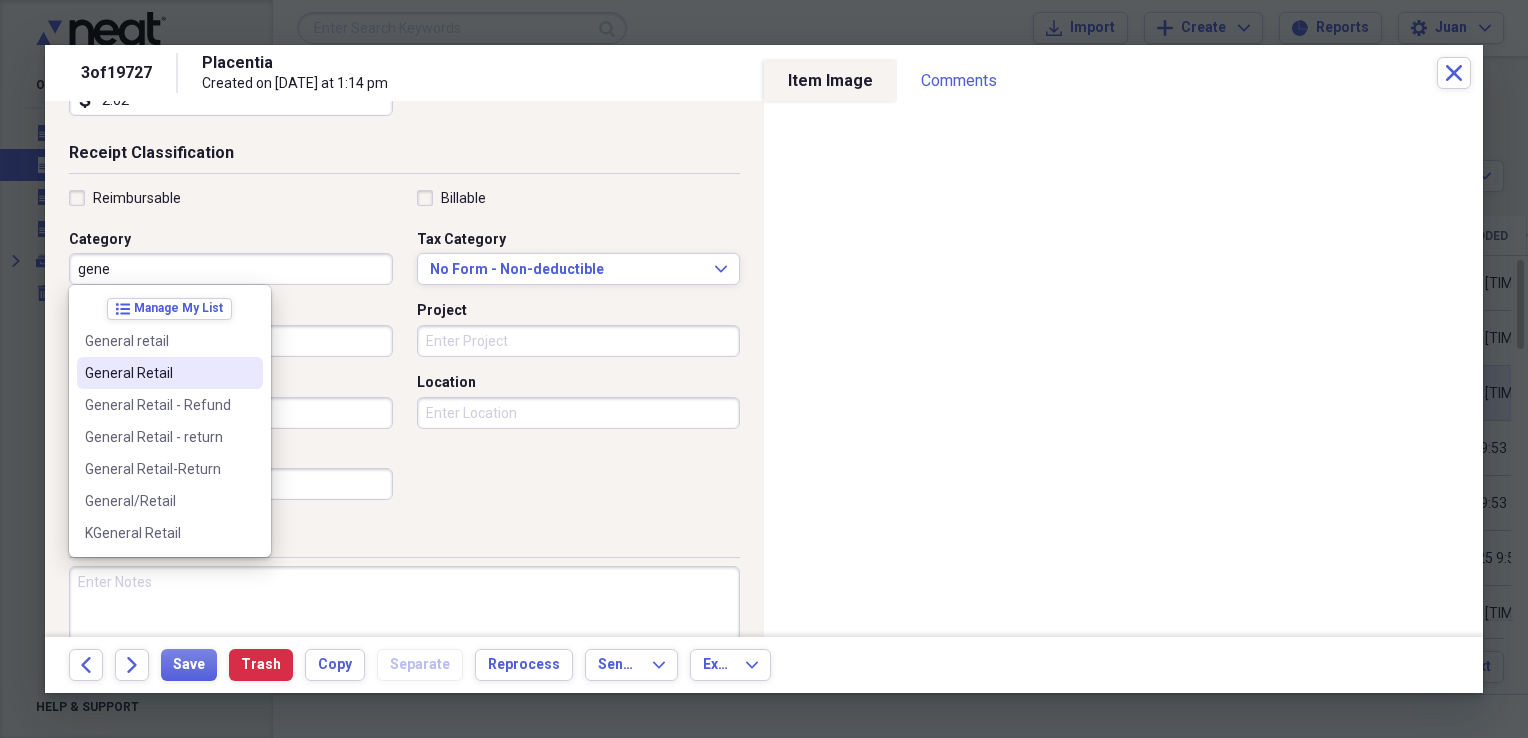 click on "General Retail" at bounding box center [170, 373] 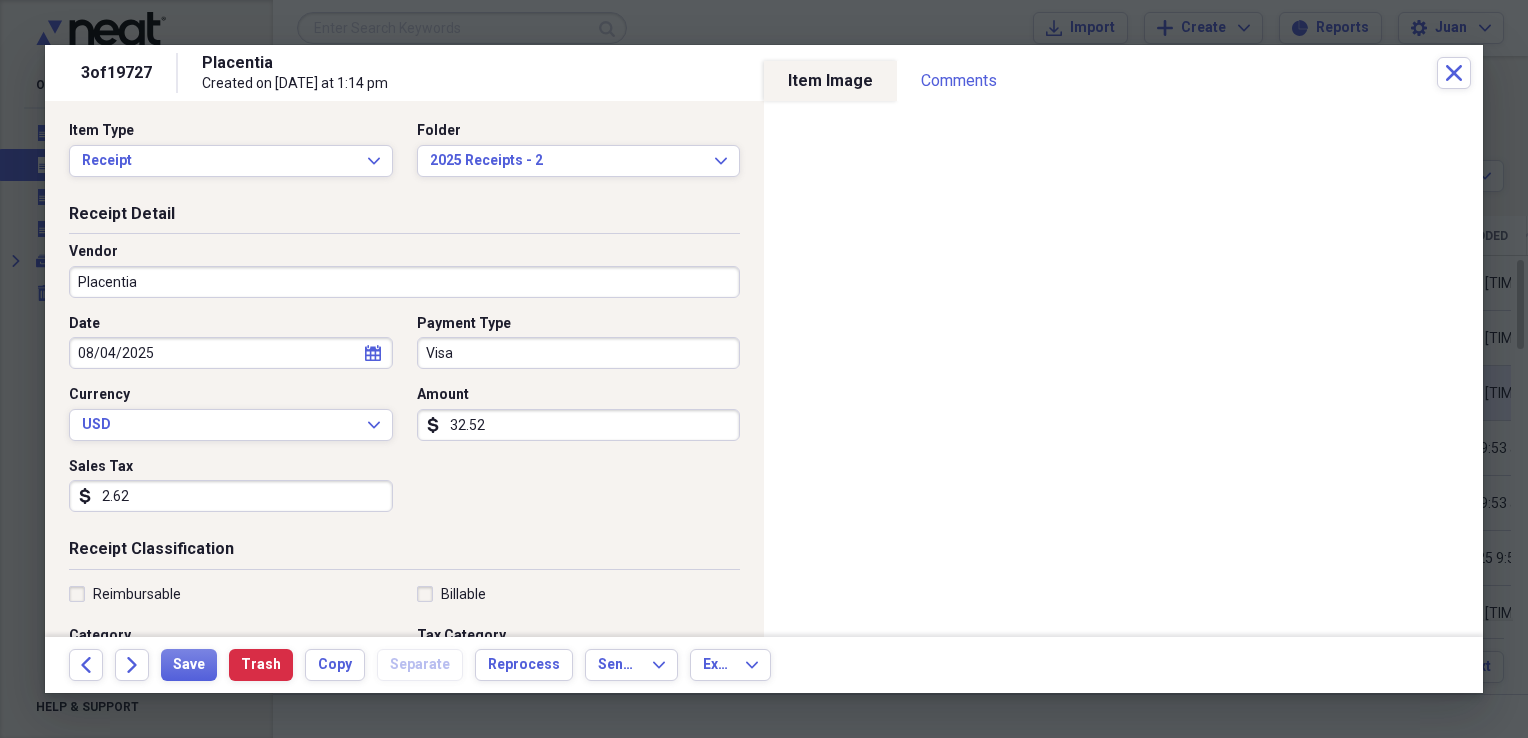scroll, scrollTop: 0, scrollLeft: 0, axis: both 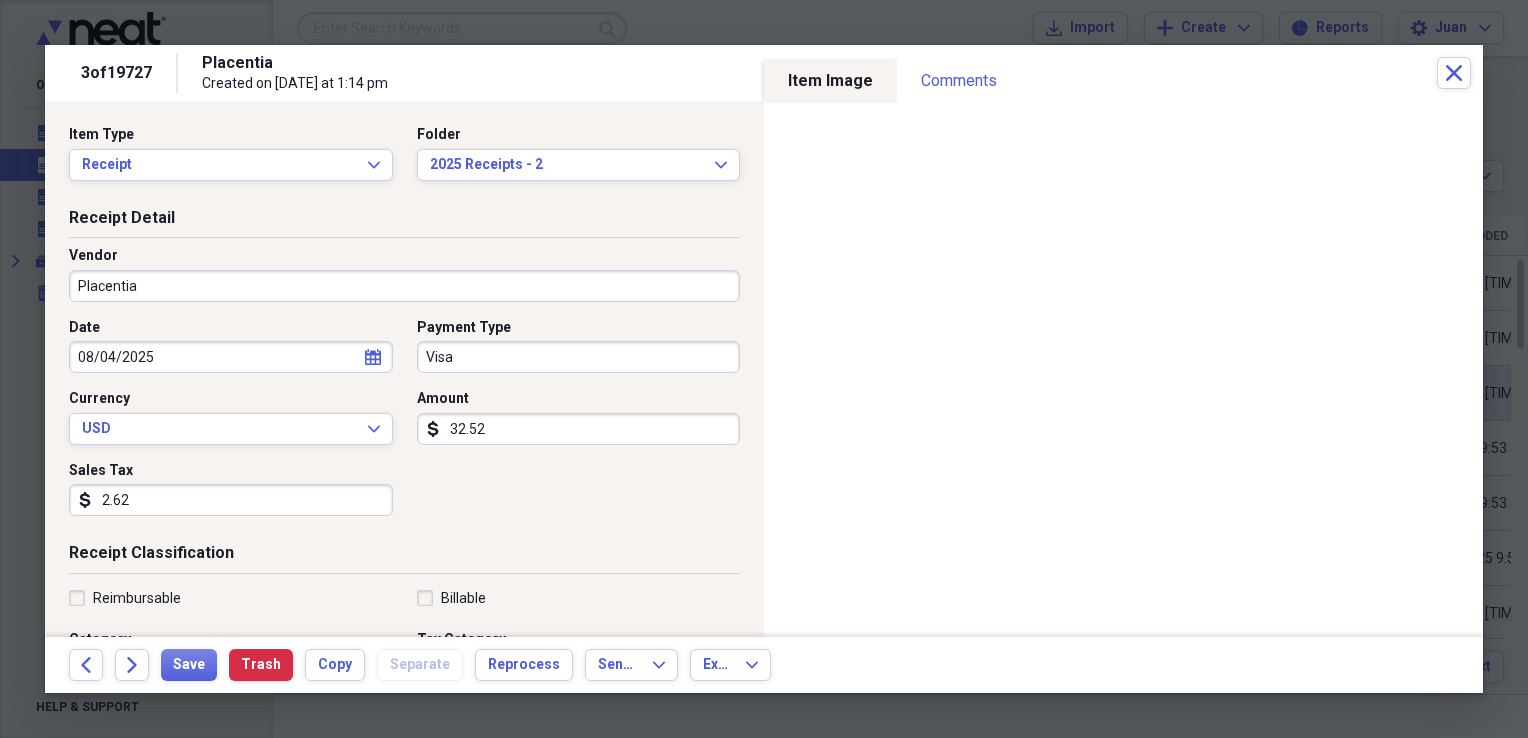 click on "Placentia" at bounding box center [404, 286] 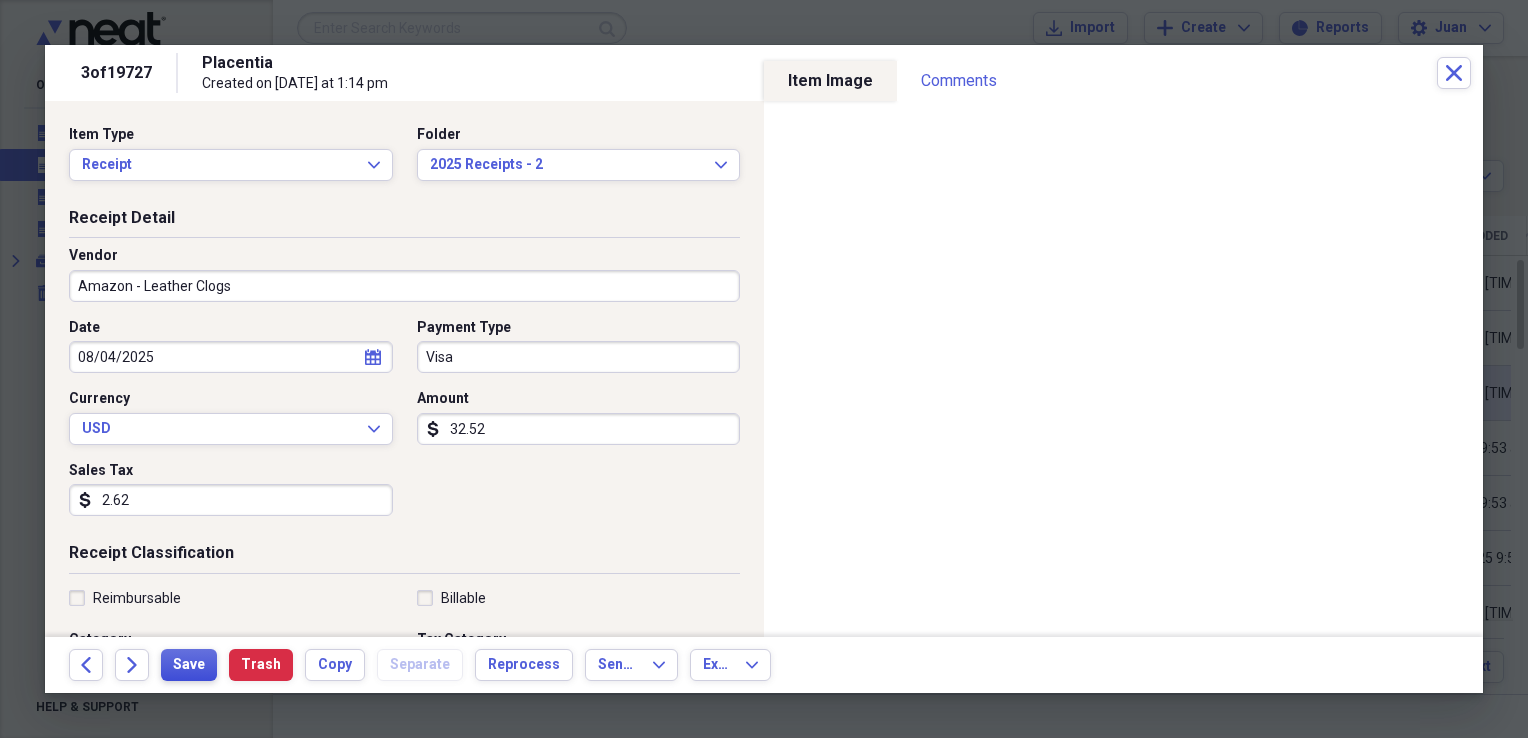 type on "Amazon - Leather Clogs" 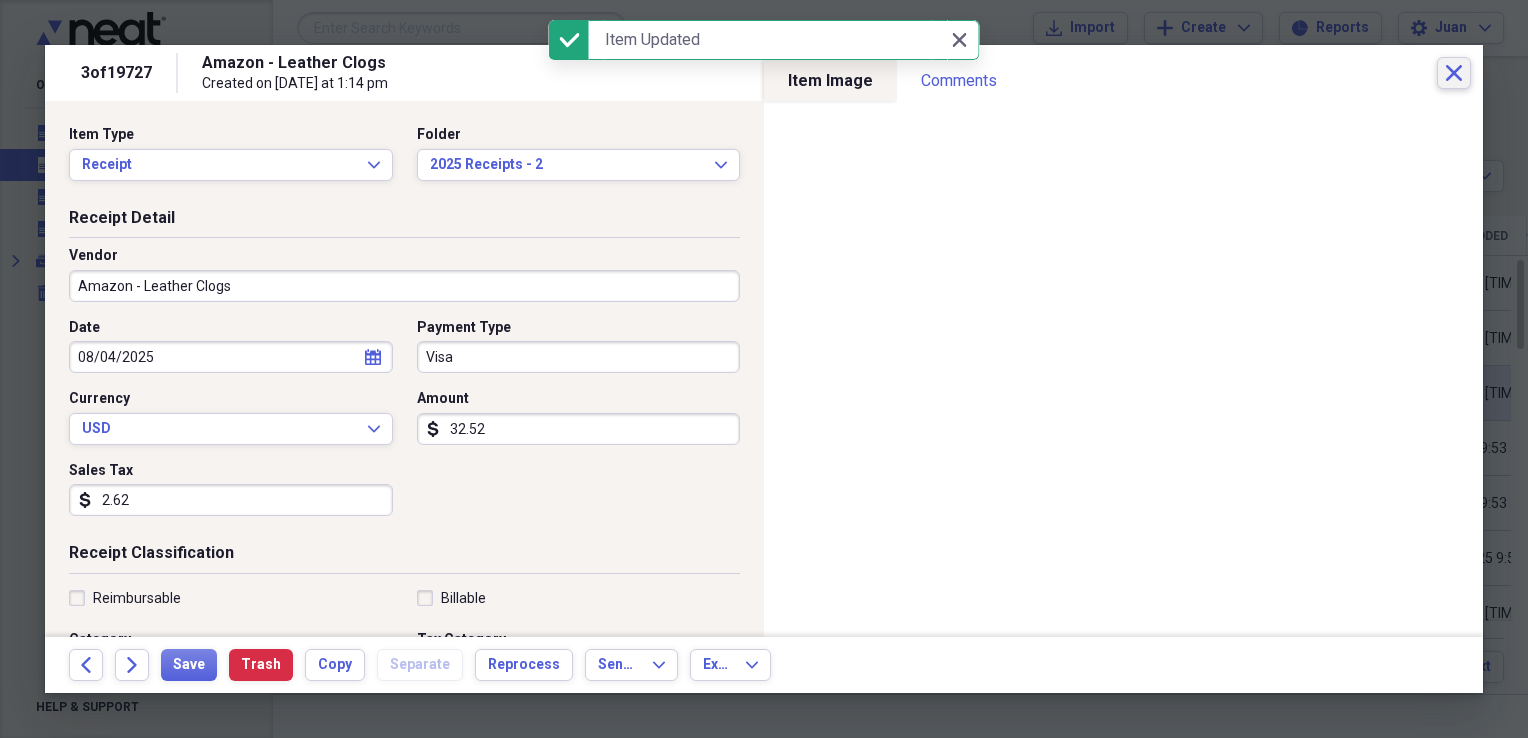 click on "Close" 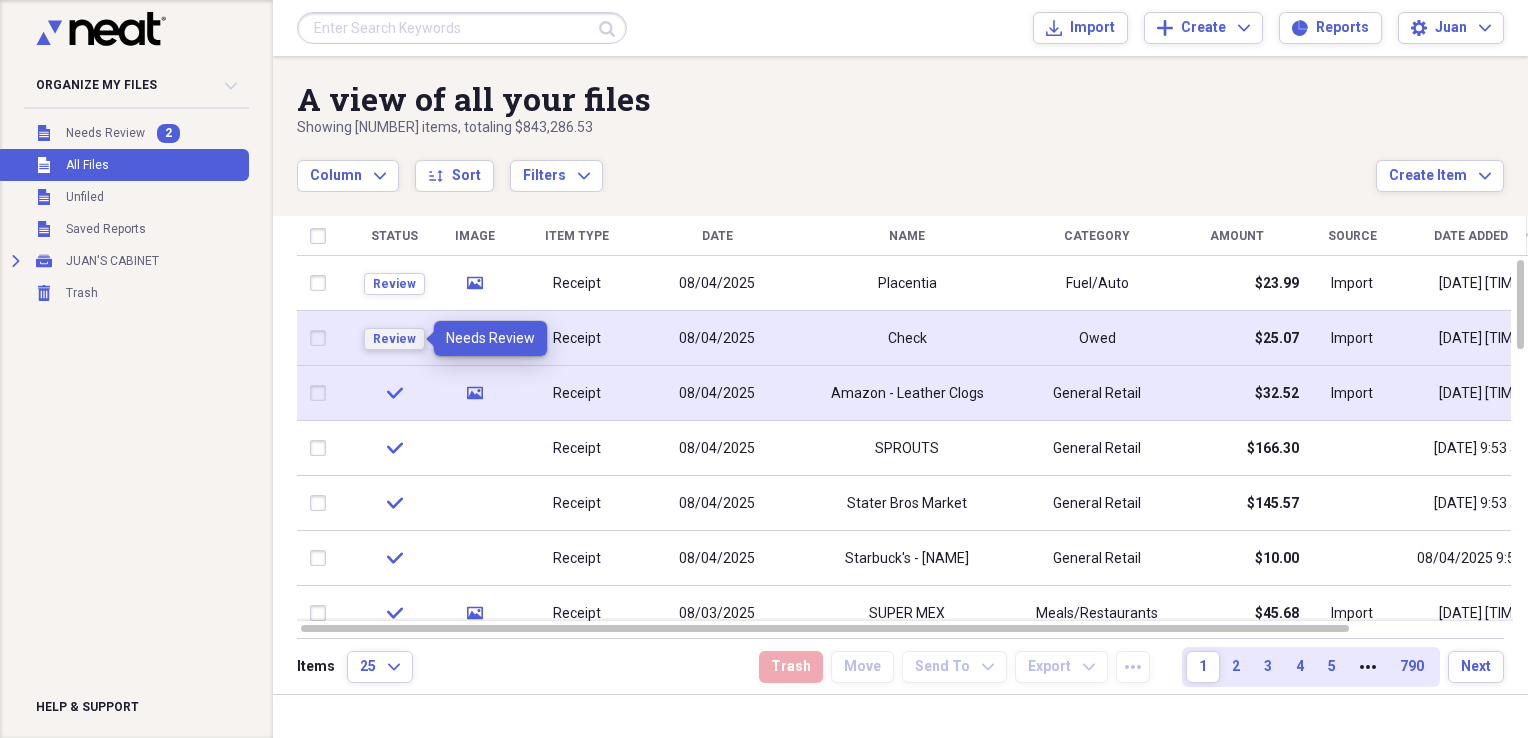 click on "Review" at bounding box center [394, 339] 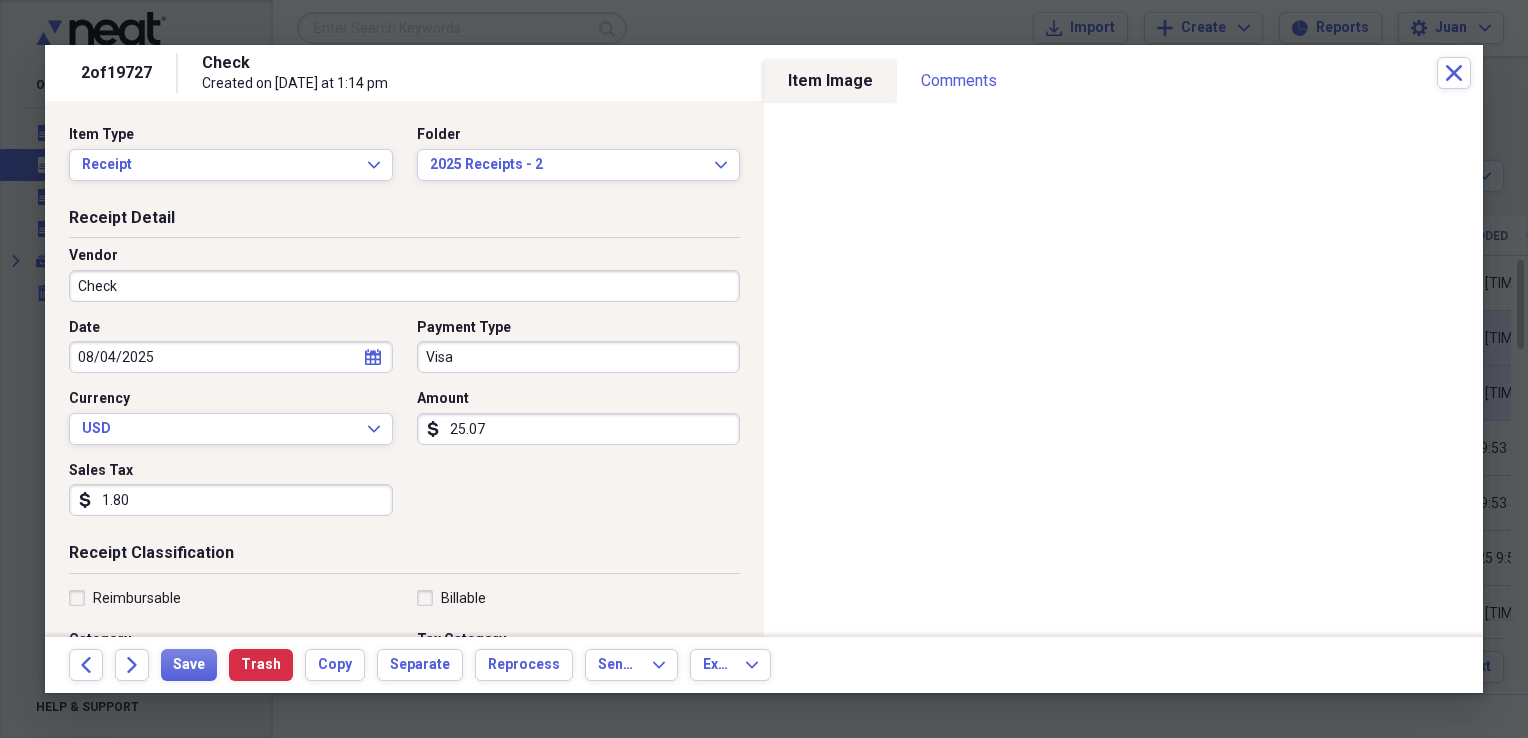 click on "Check" at bounding box center (404, 286) 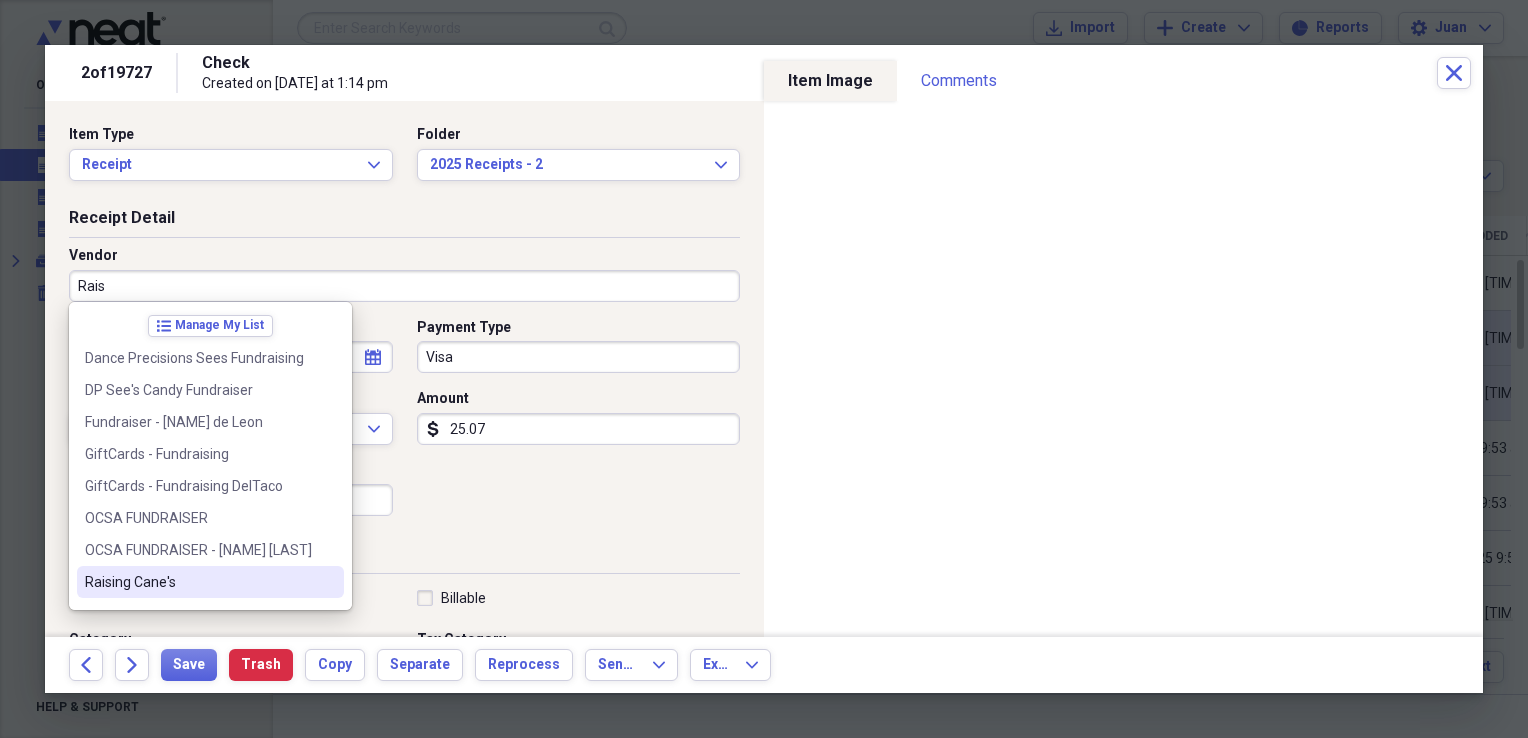 click on "Raising Cane's" at bounding box center (198, 582) 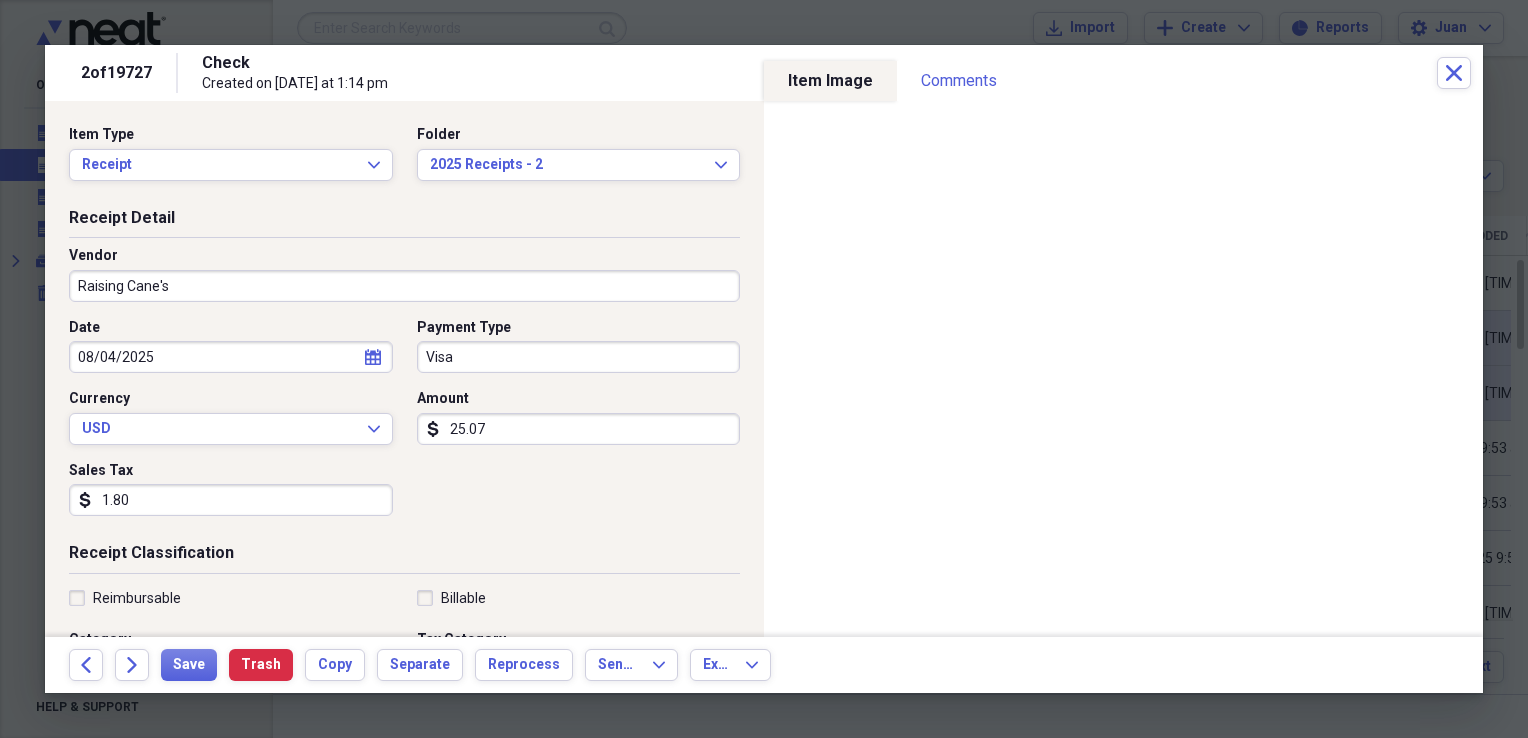 type on "Meals/Restaurant" 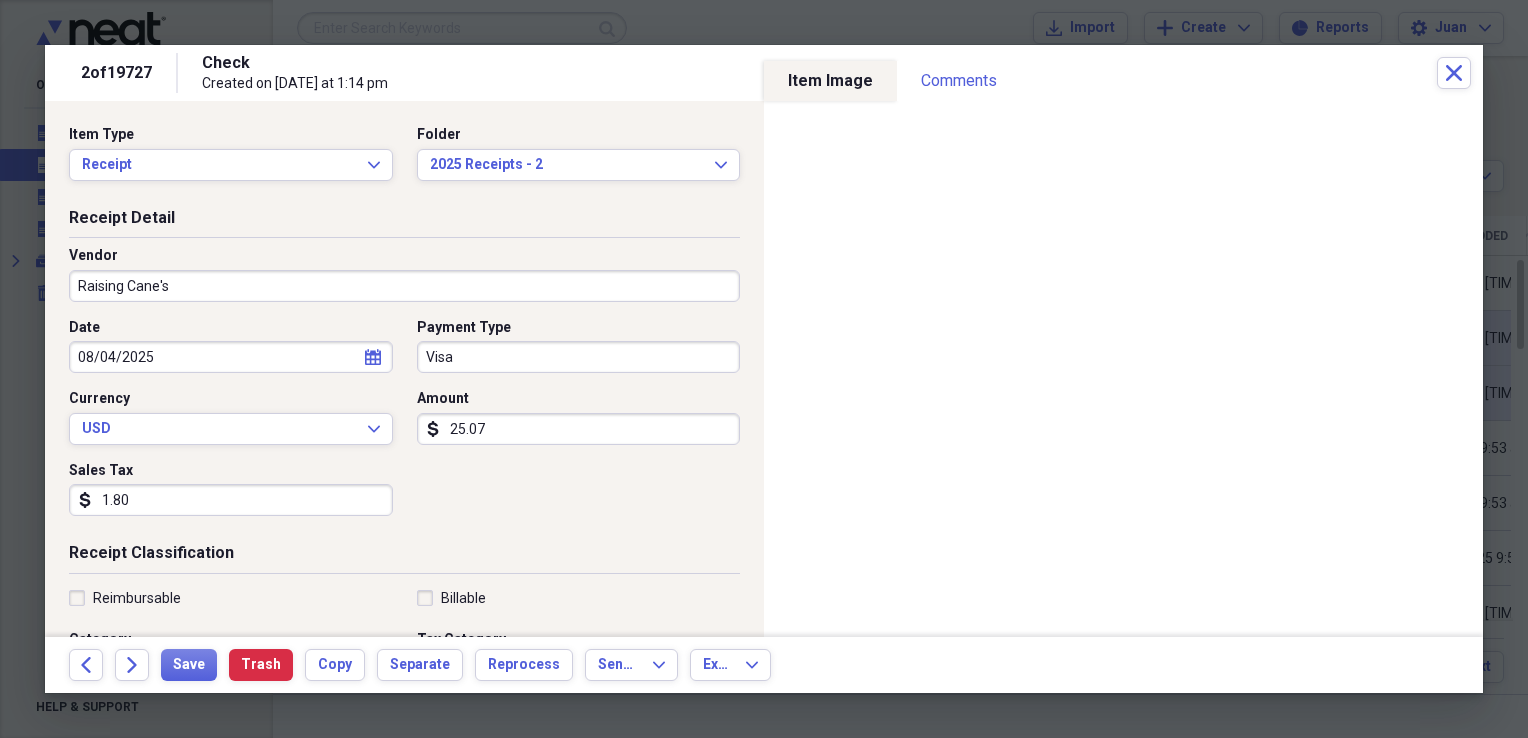 scroll, scrollTop: 400, scrollLeft: 0, axis: vertical 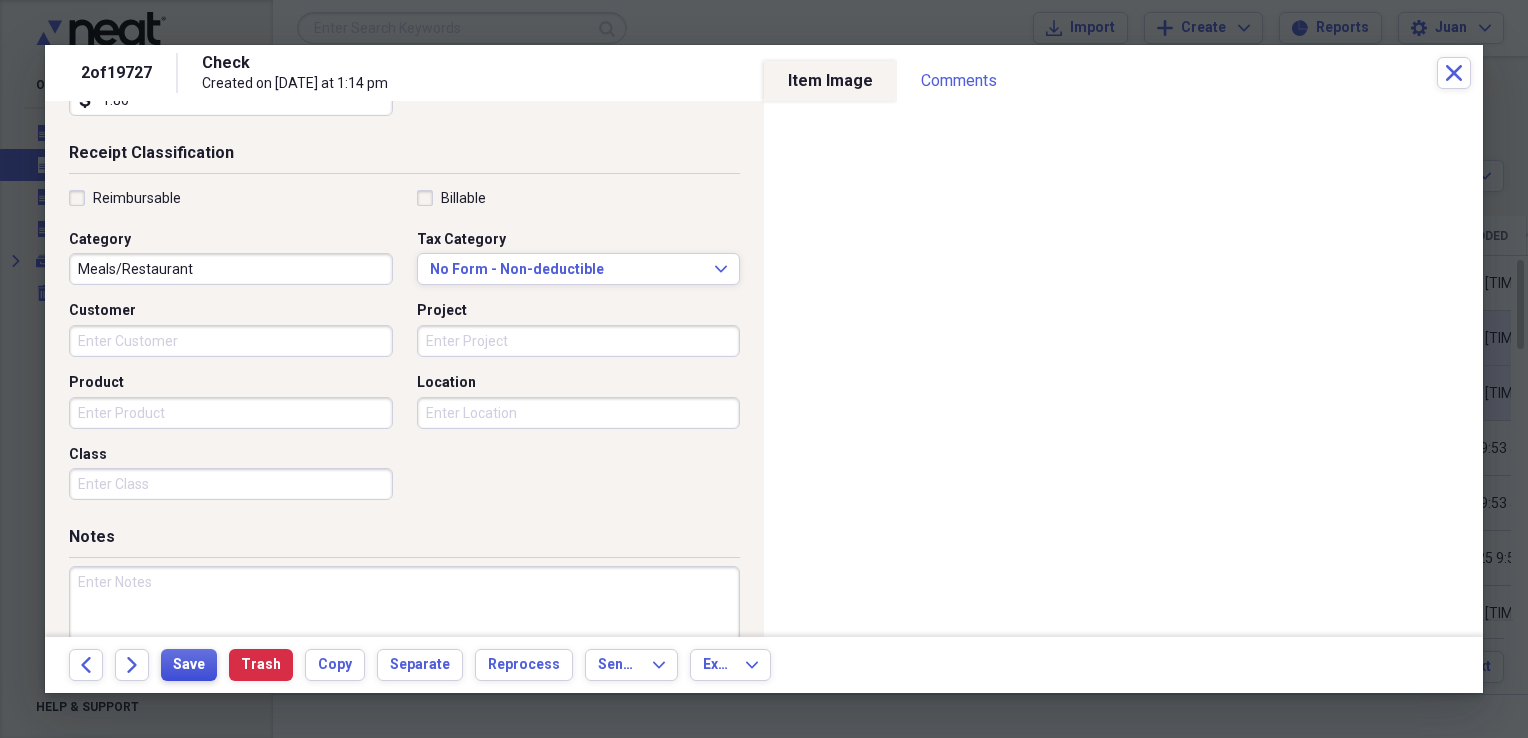 click on "Save" at bounding box center [189, 665] 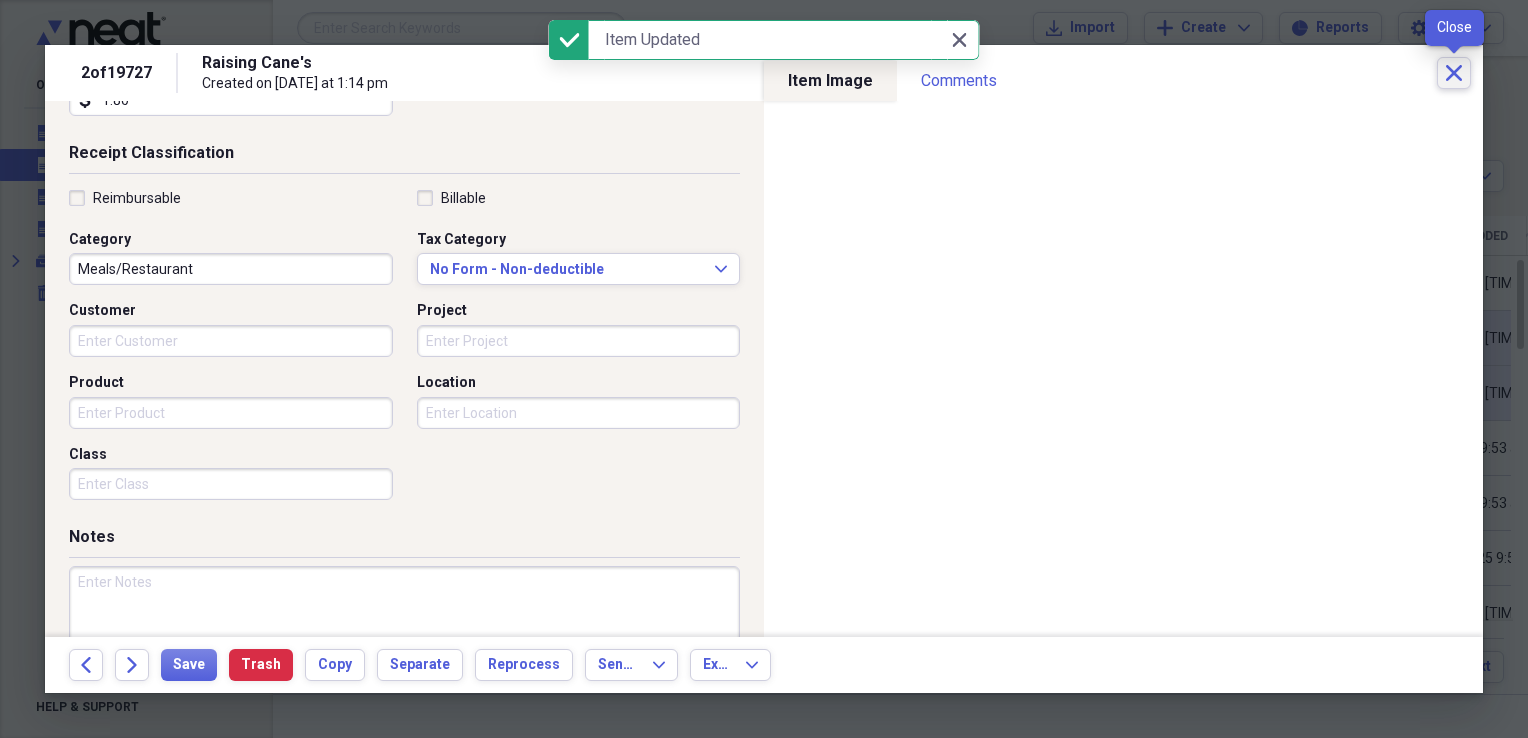 click on "Close" at bounding box center (1454, 73) 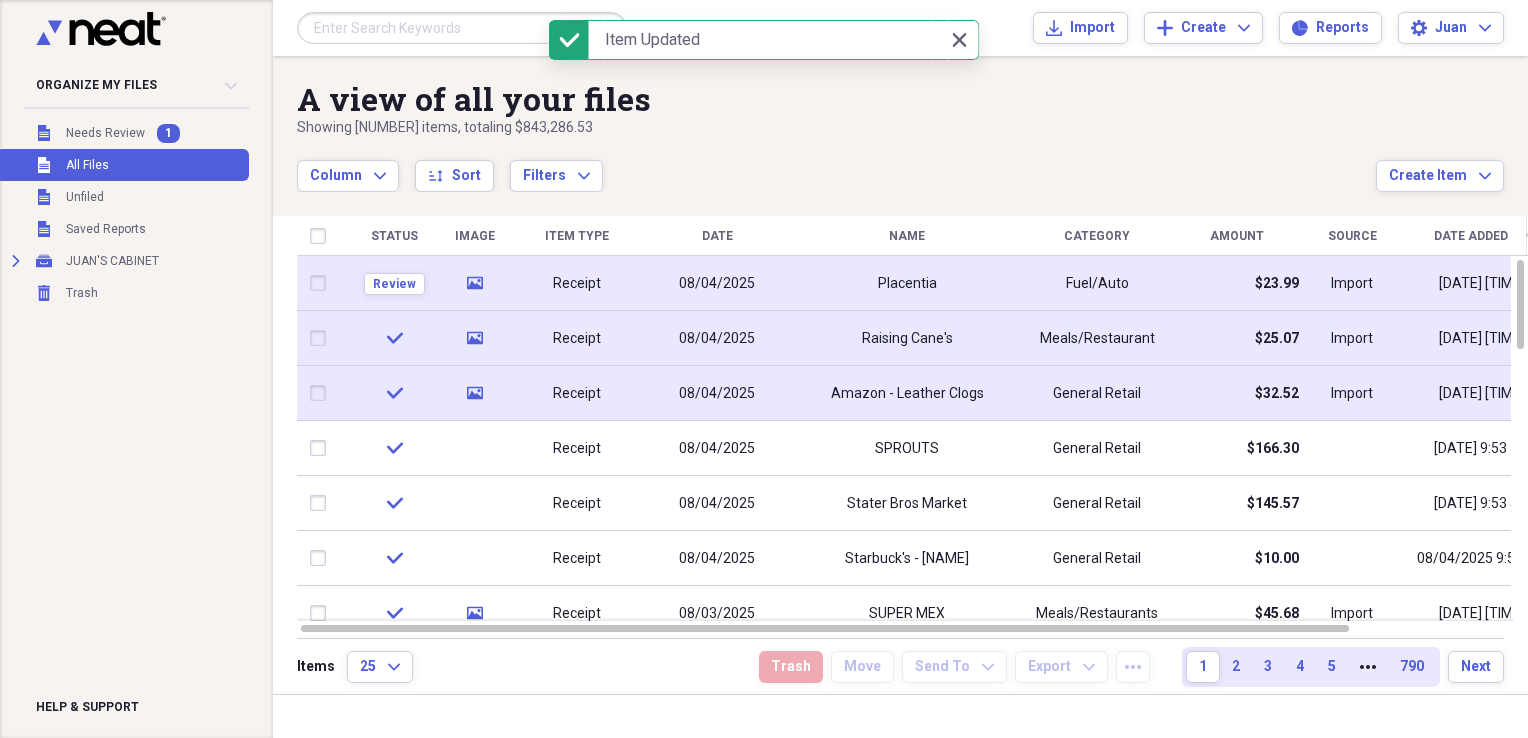 click on "Placentia" at bounding box center [907, 283] 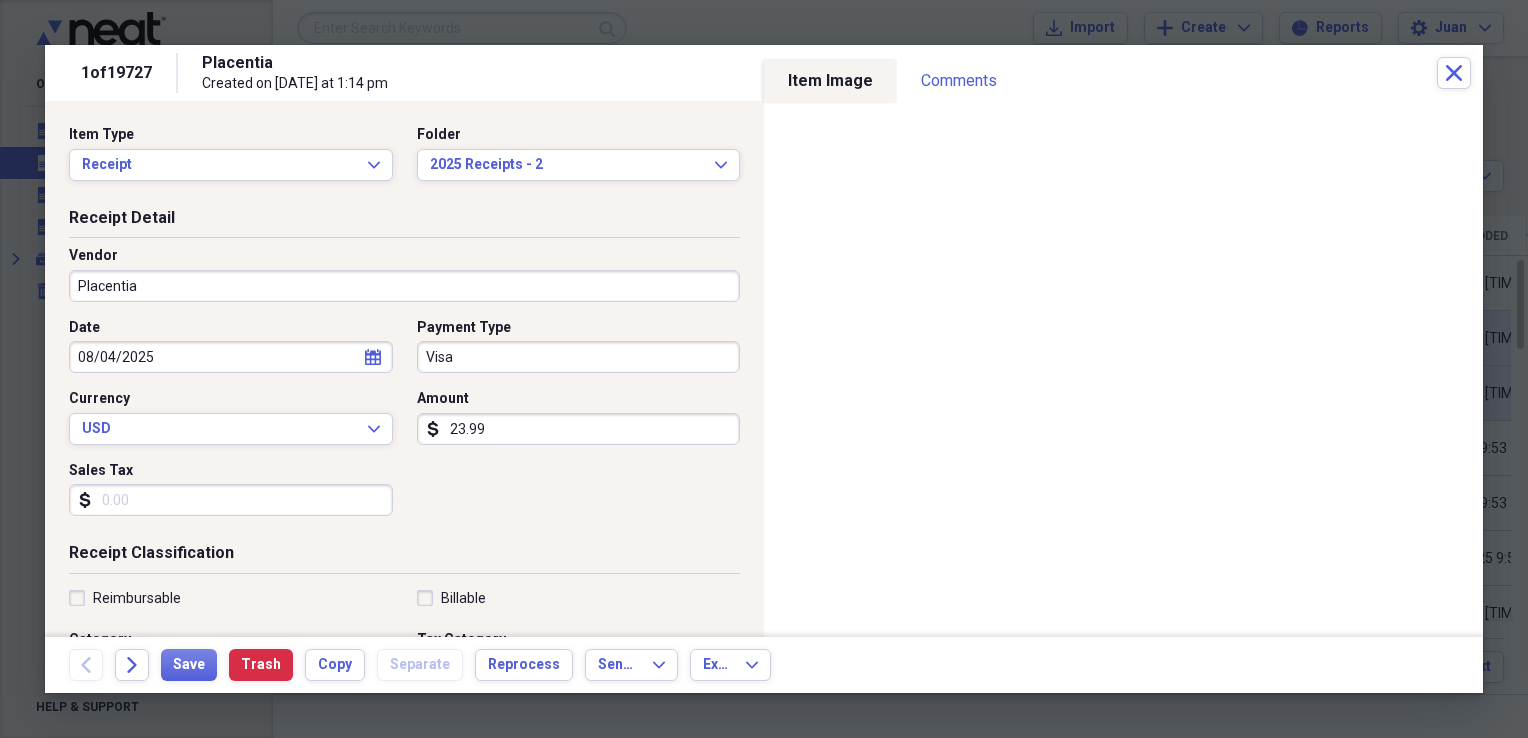click on "Placentia" at bounding box center [404, 286] 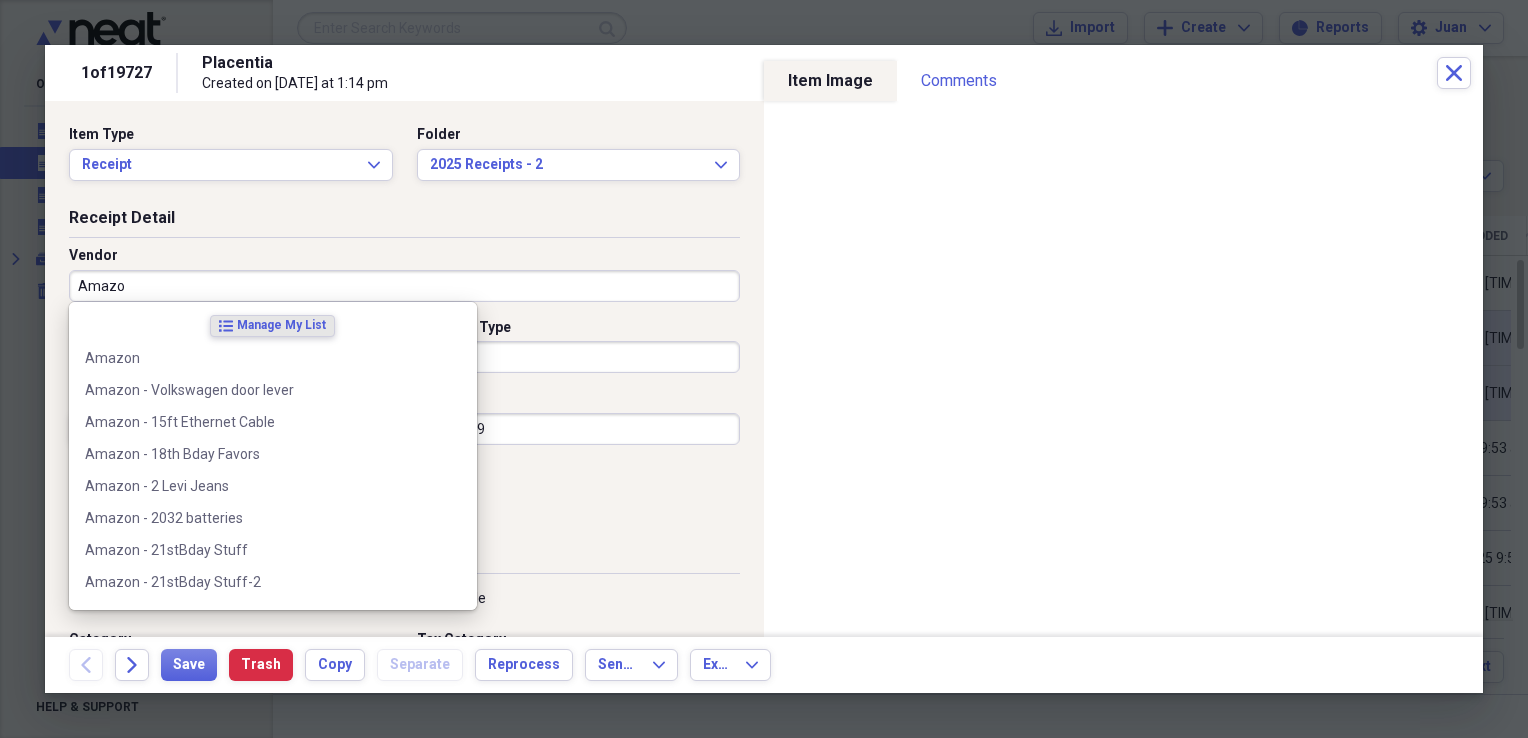 type on "Amazon" 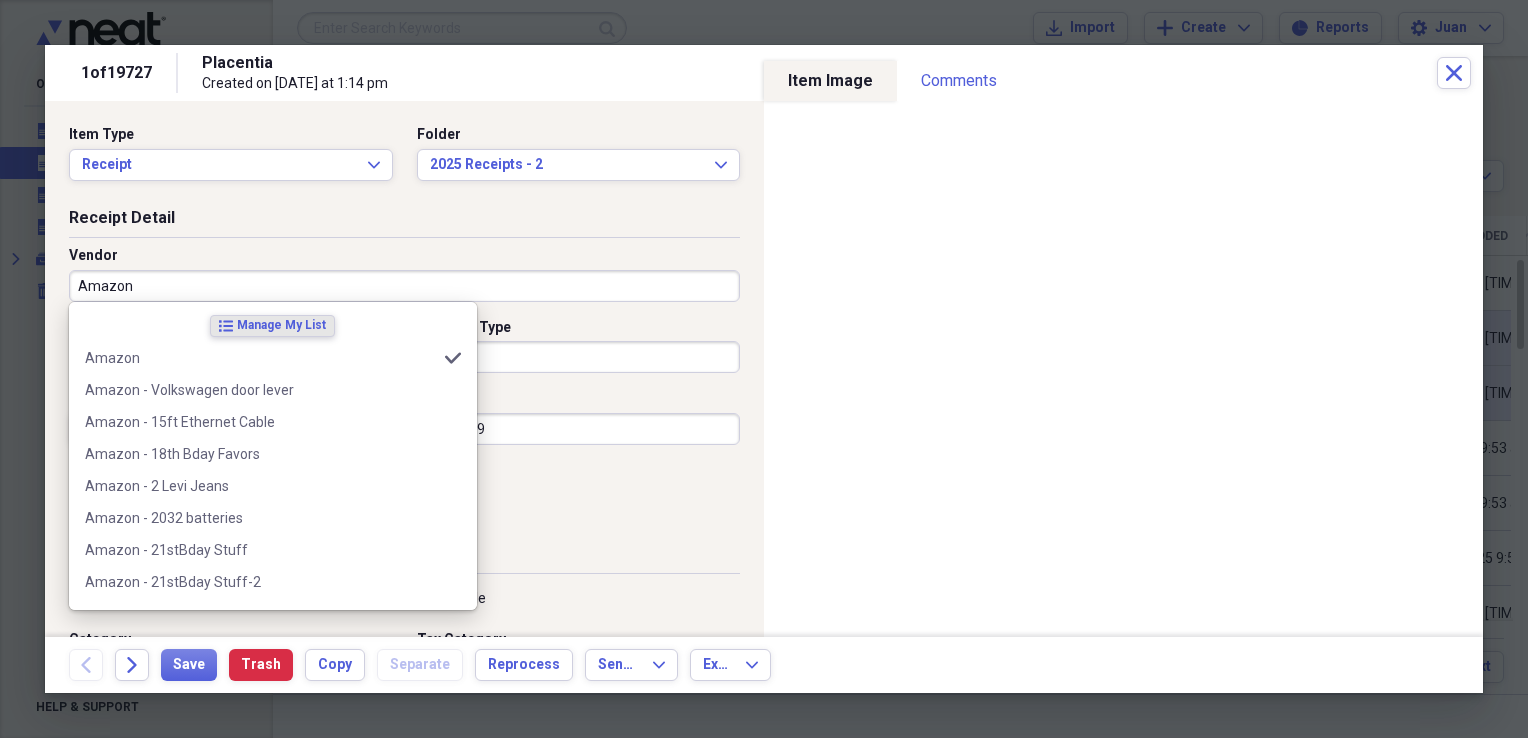 type on "General Retail" 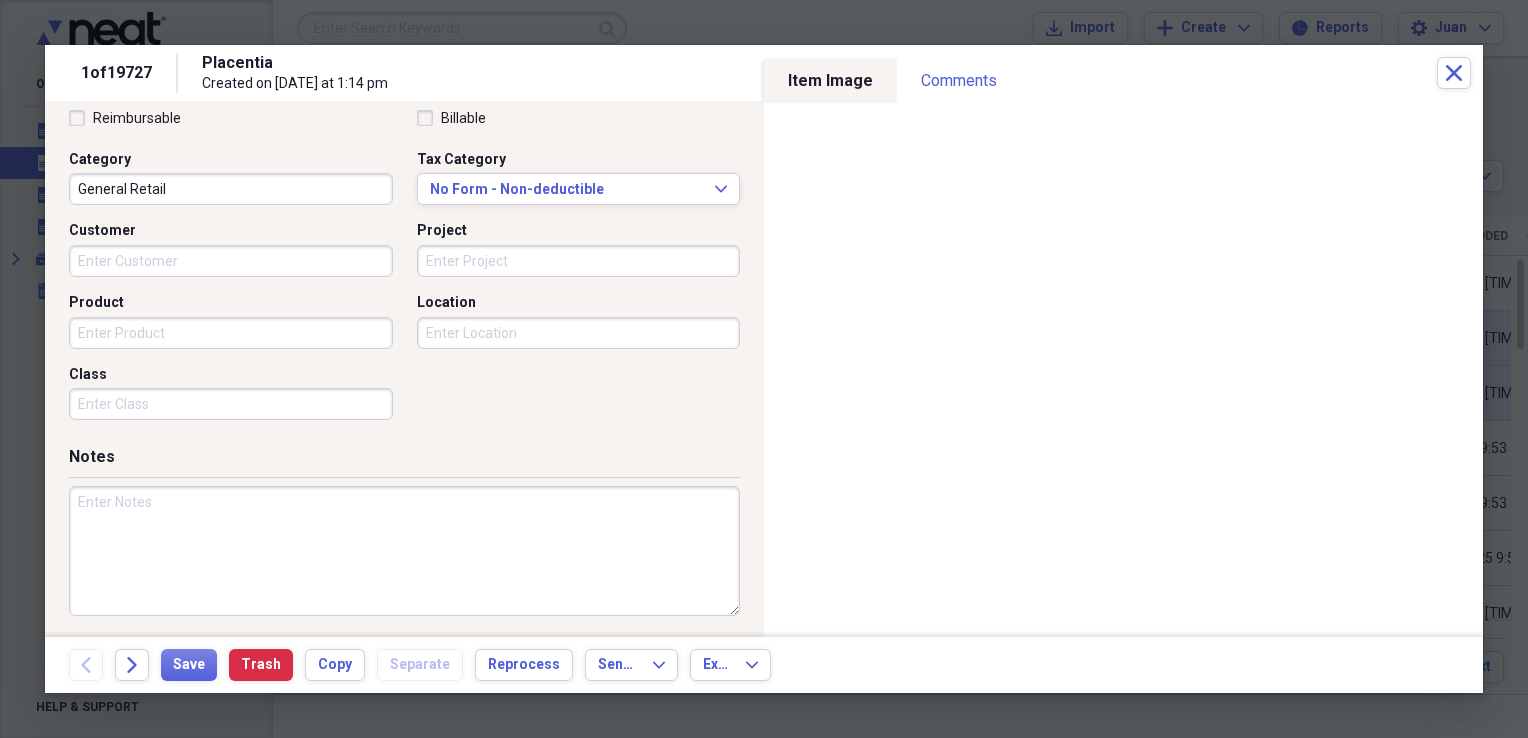 scroll, scrollTop: 483, scrollLeft: 0, axis: vertical 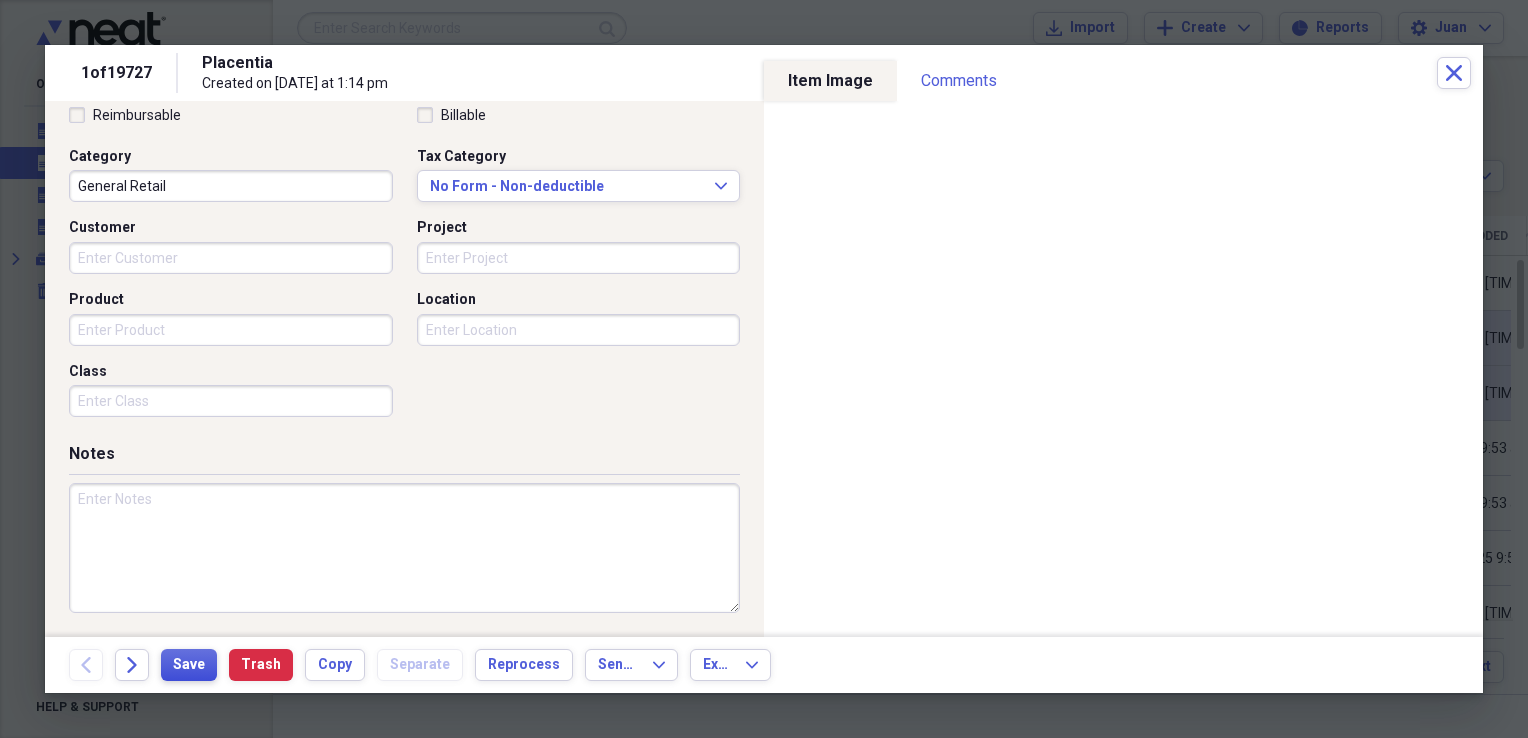 type on "Amazon - Panty Liners" 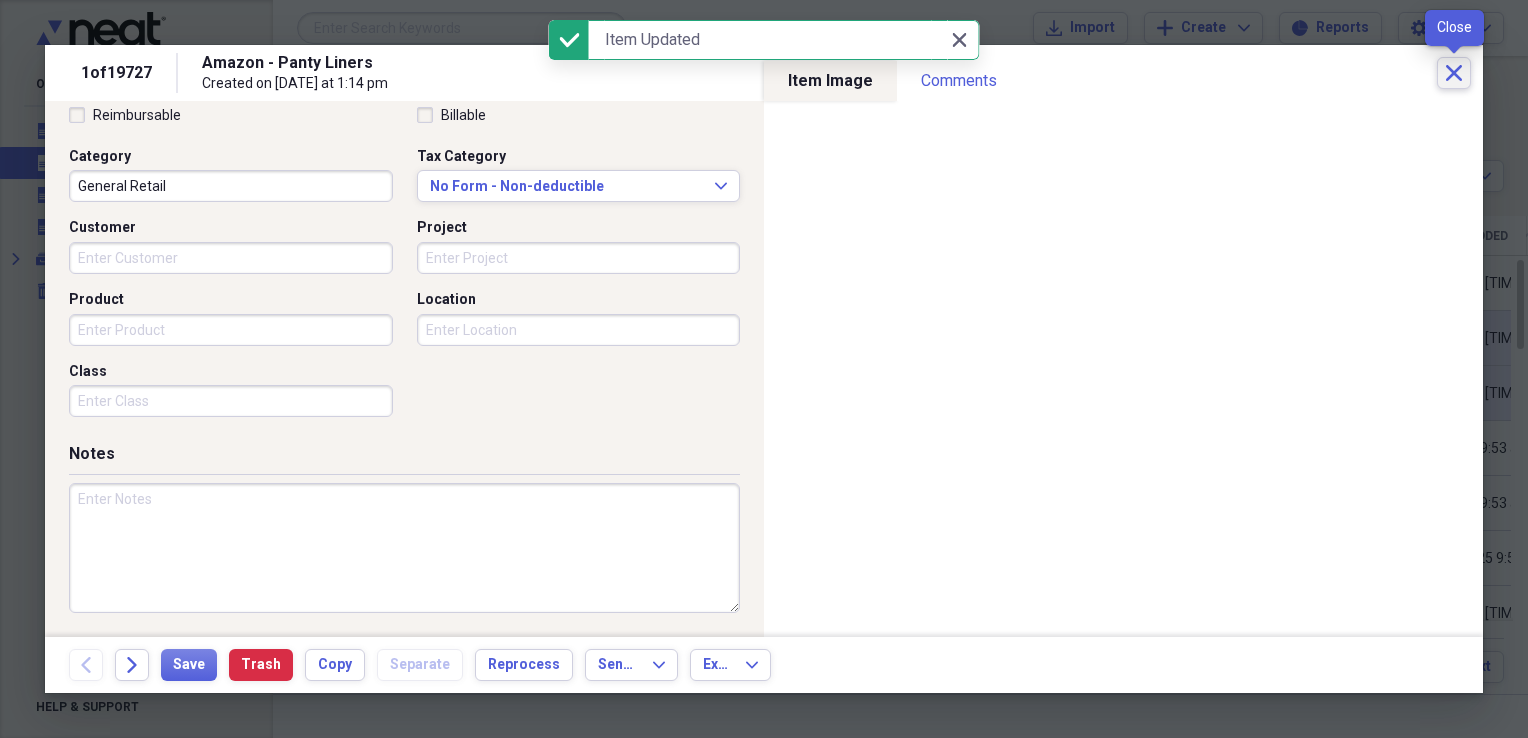click on "Close" 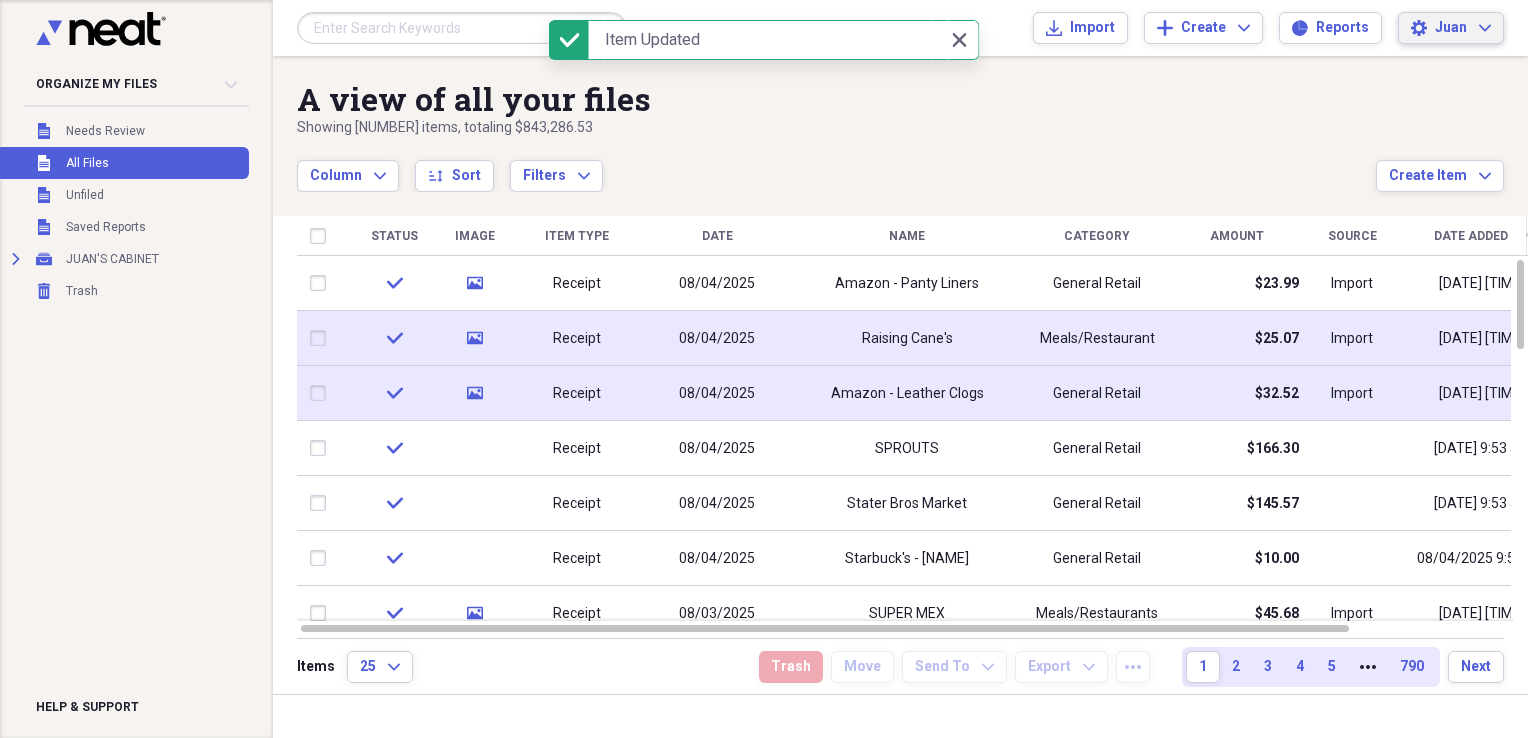 click on "Juan" at bounding box center (1451, 28) 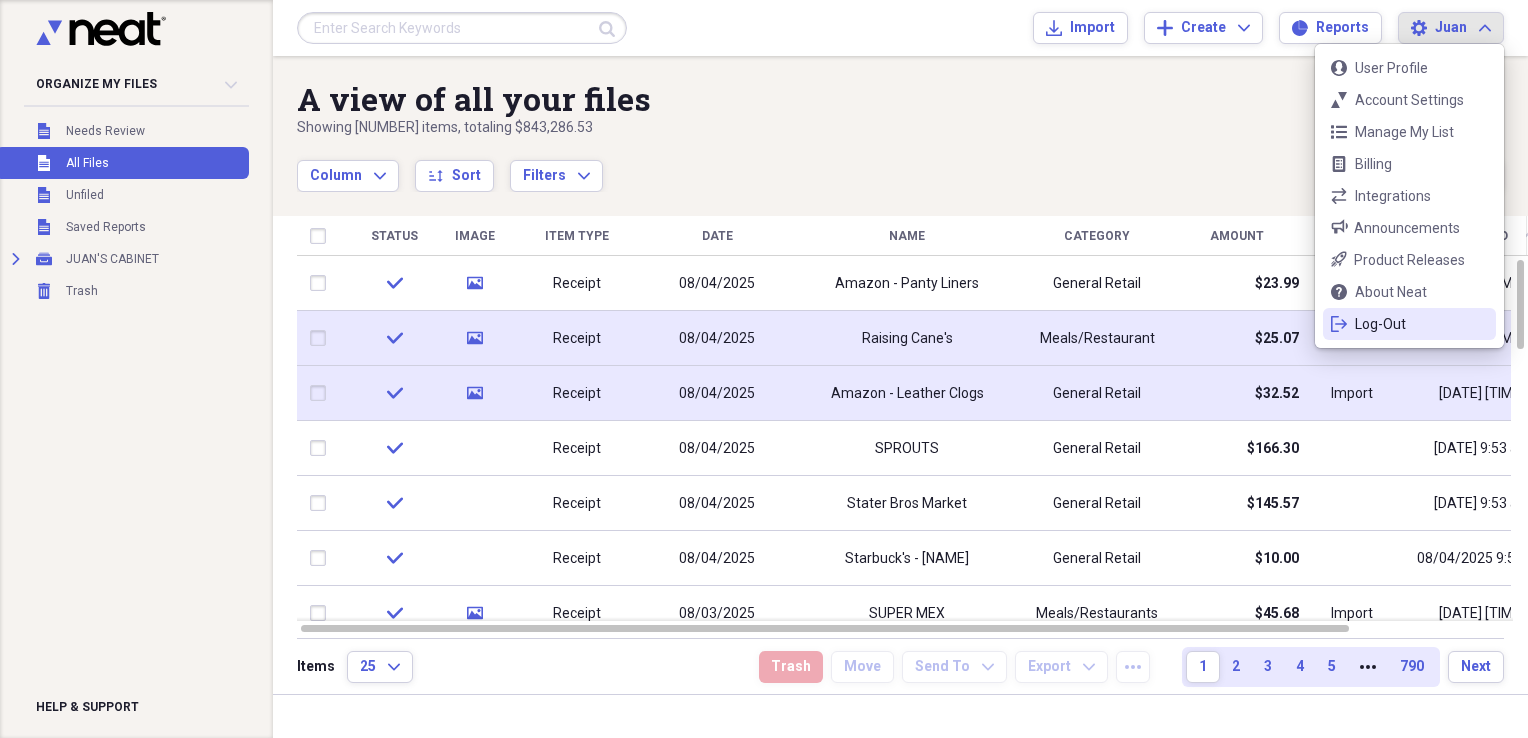 click on "Log-Out" at bounding box center (1409, 324) 